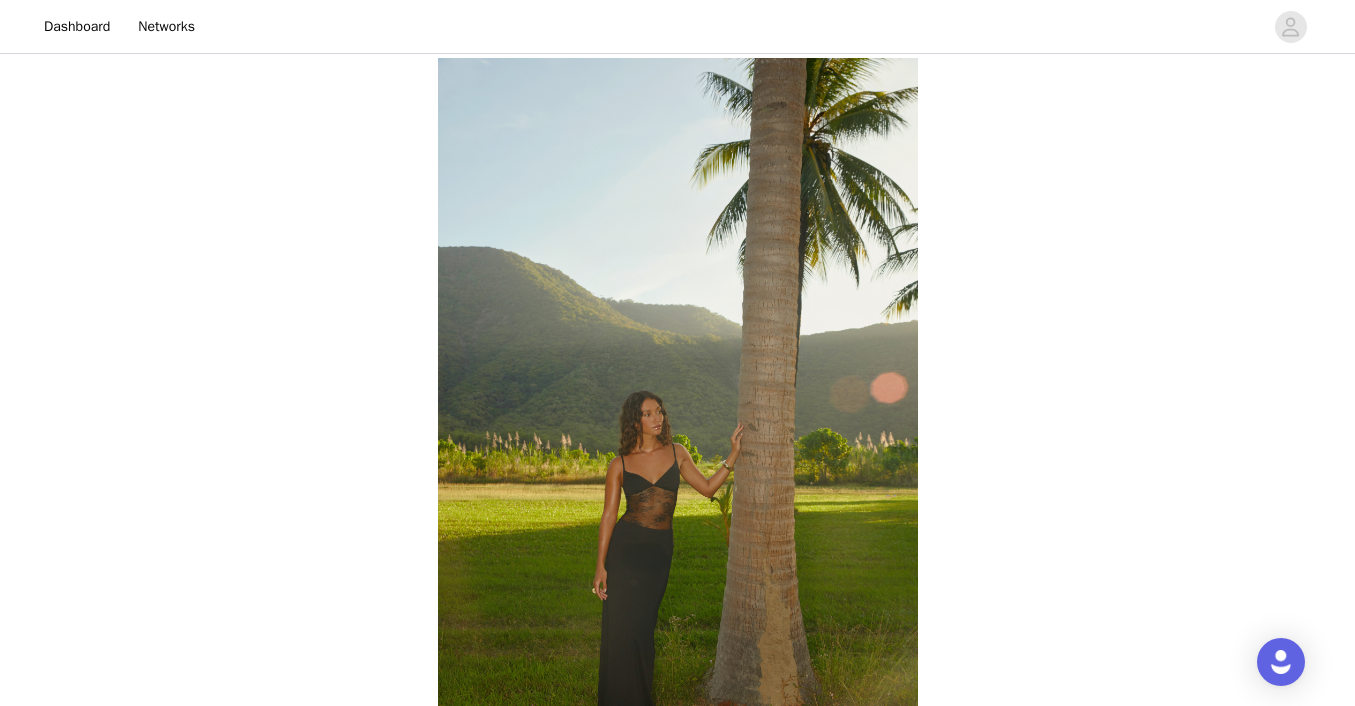 scroll, scrollTop: 443, scrollLeft: 0, axis: vertical 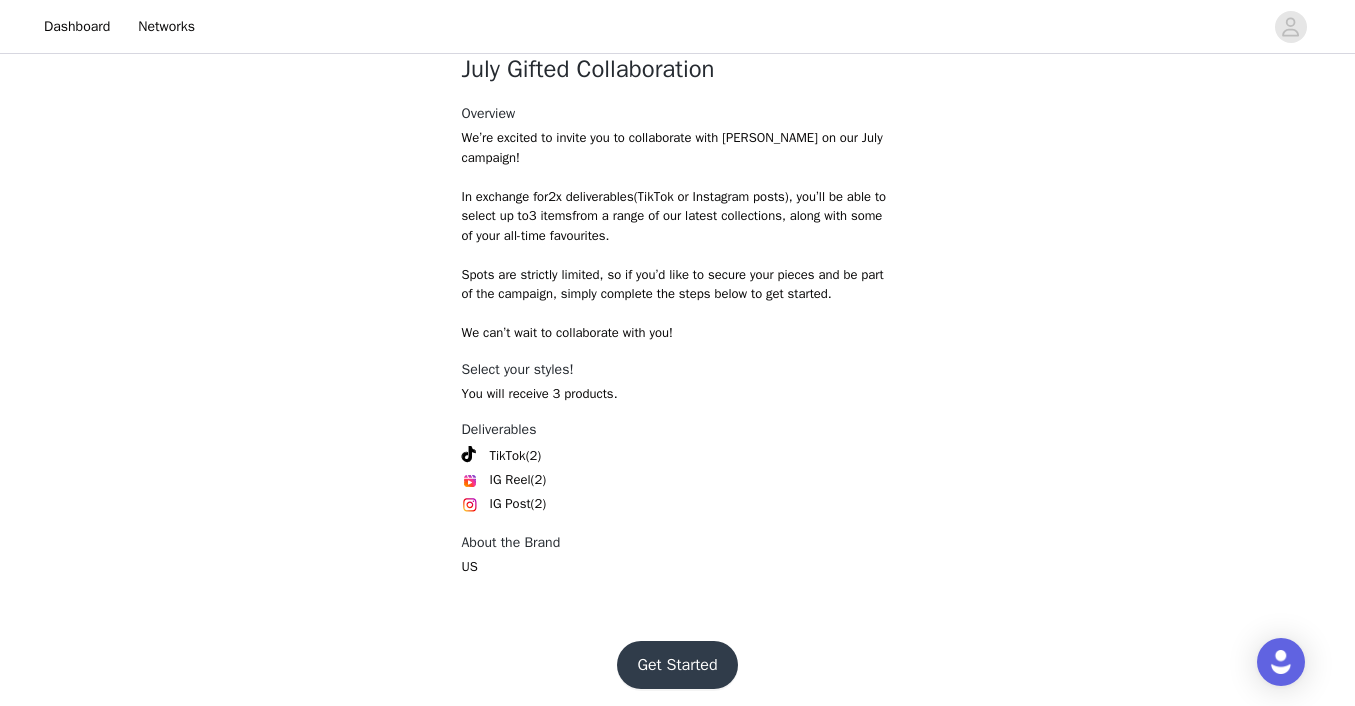 click on "Get Started" at bounding box center [677, 665] 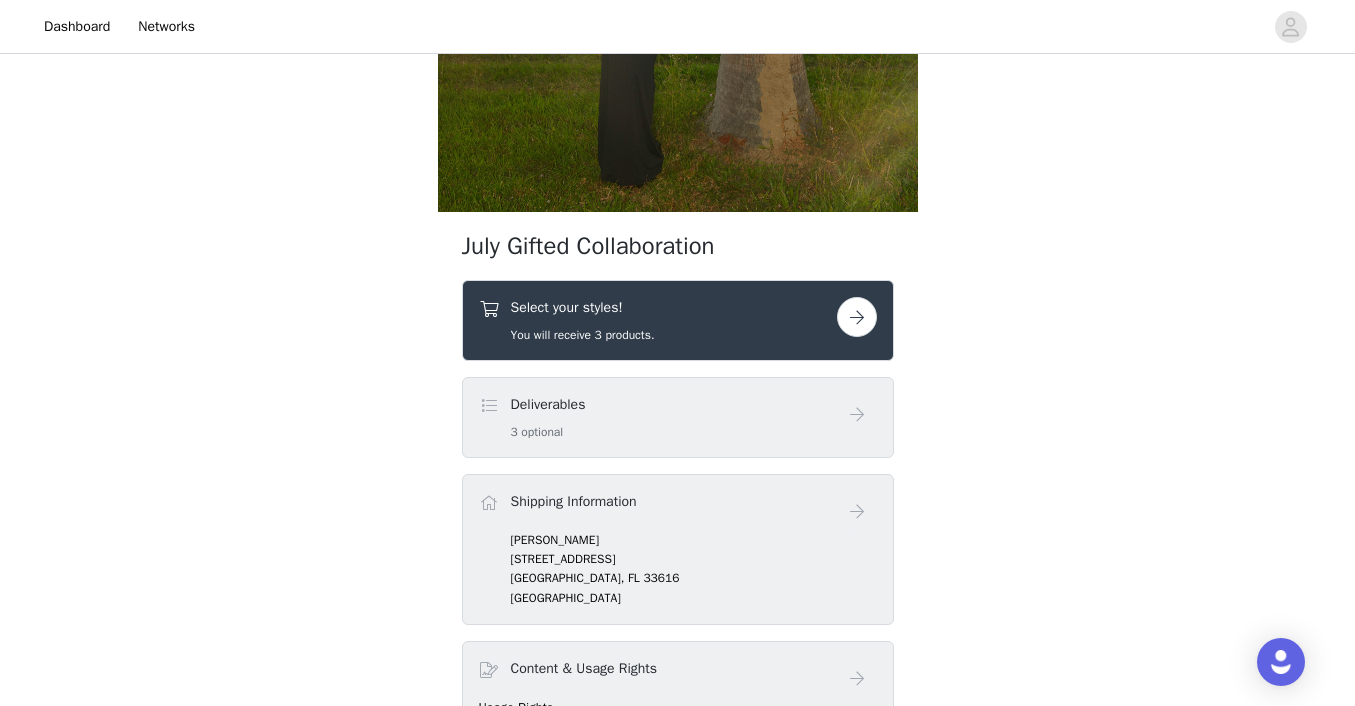 scroll, scrollTop: 575, scrollLeft: 0, axis: vertical 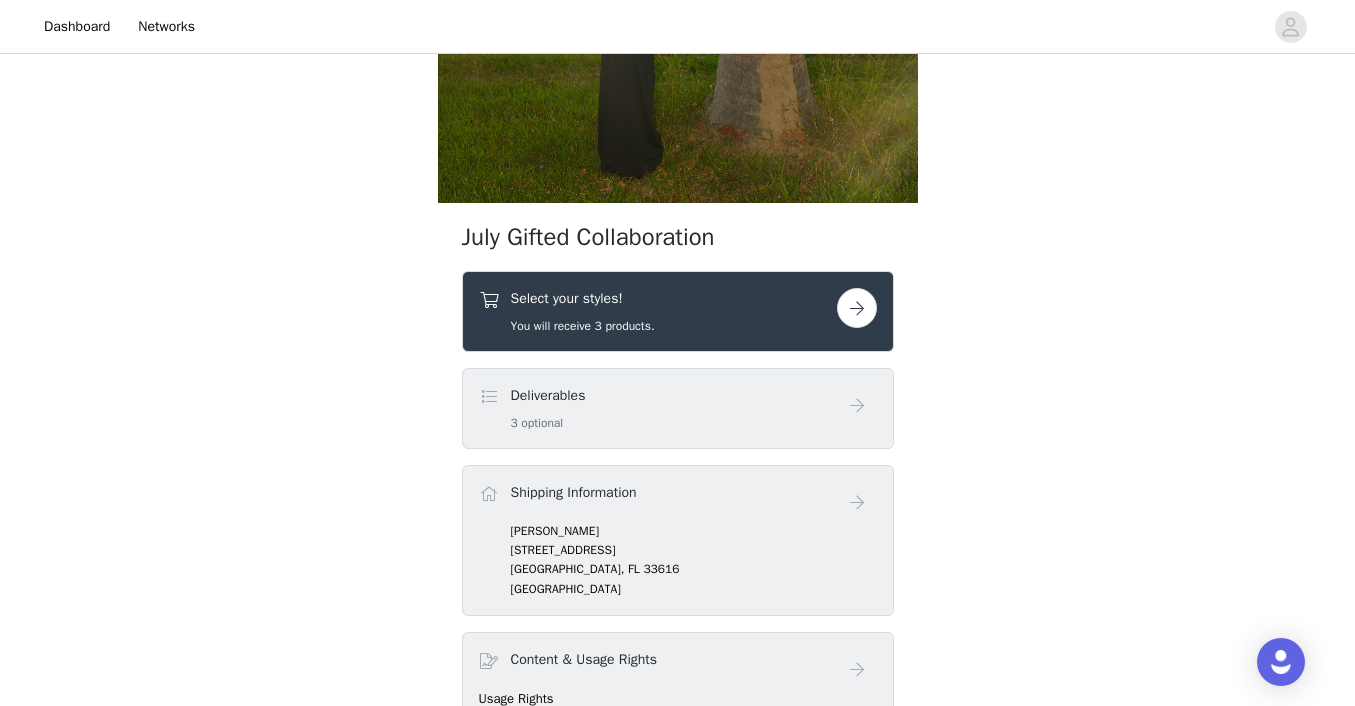 click on "Deliverables   3 optional" at bounding box center [658, 408] 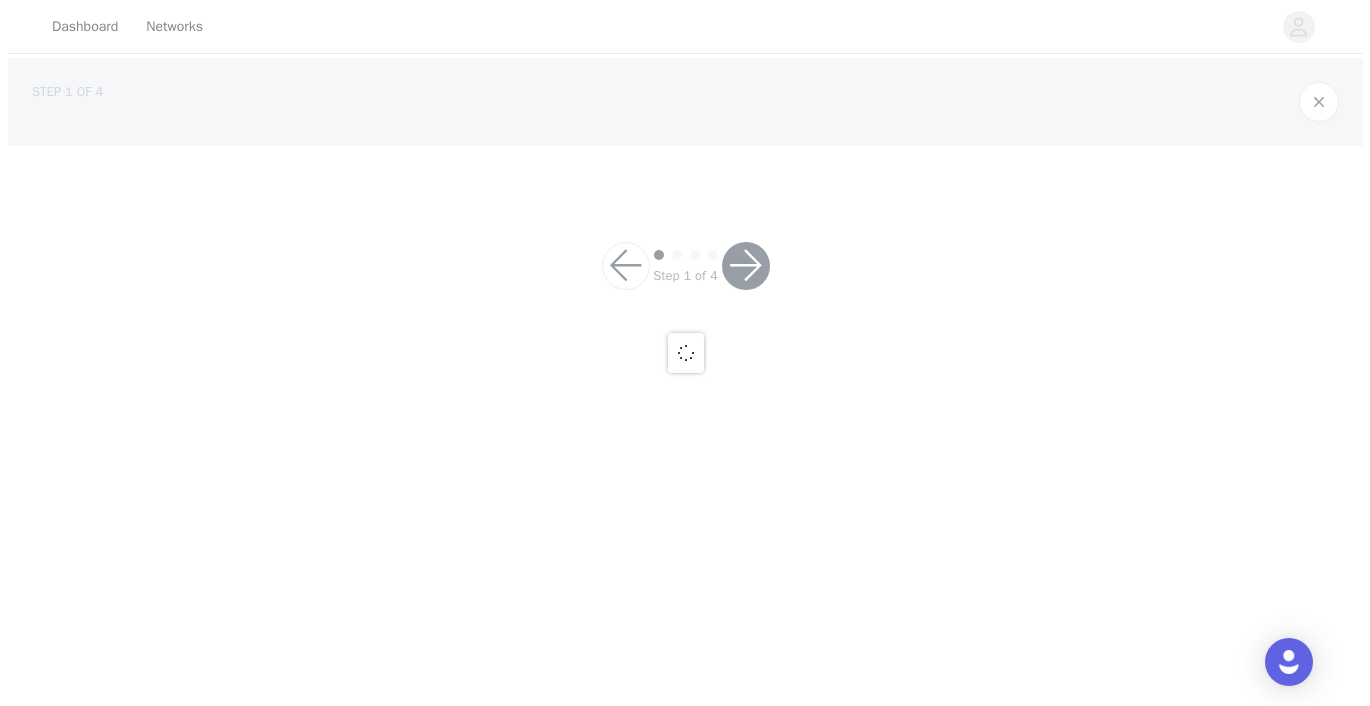 scroll, scrollTop: 0, scrollLeft: 0, axis: both 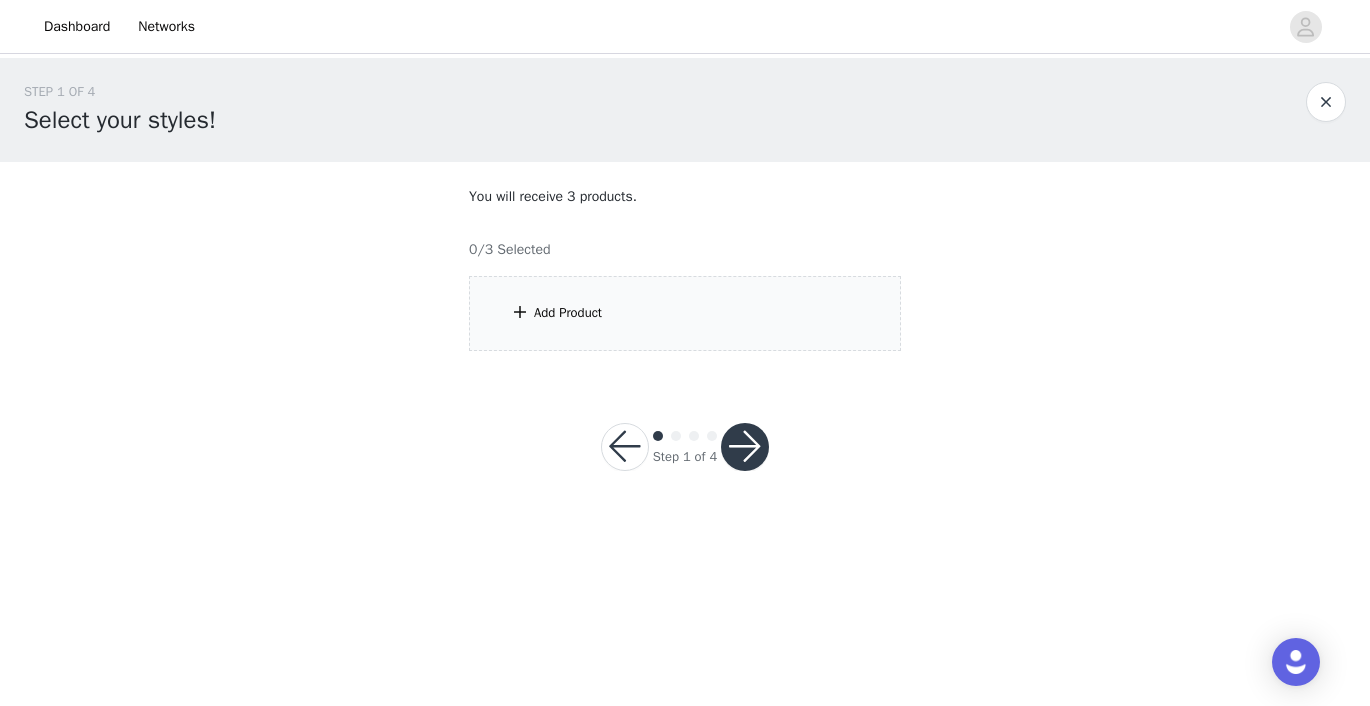 click on "Step 1 of 4" at bounding box center [685, 447] 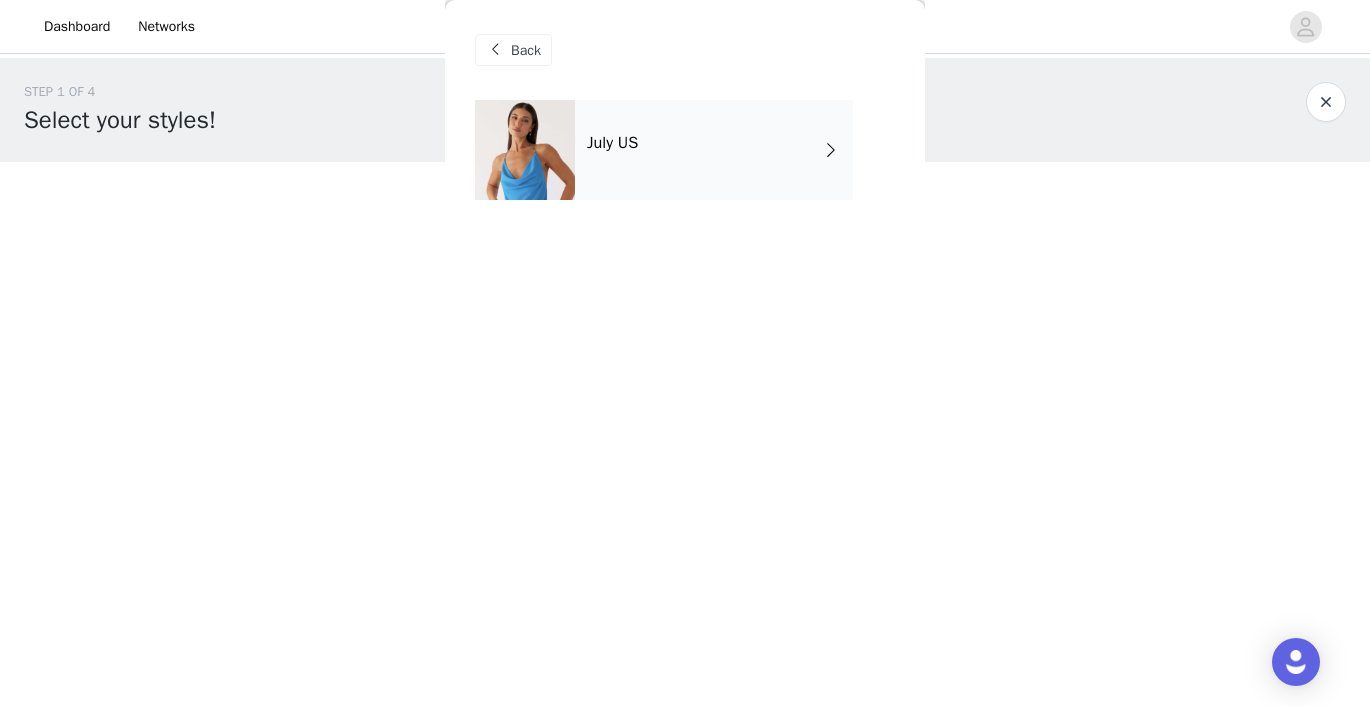 click on "July US" at bounding box center (714, 150) 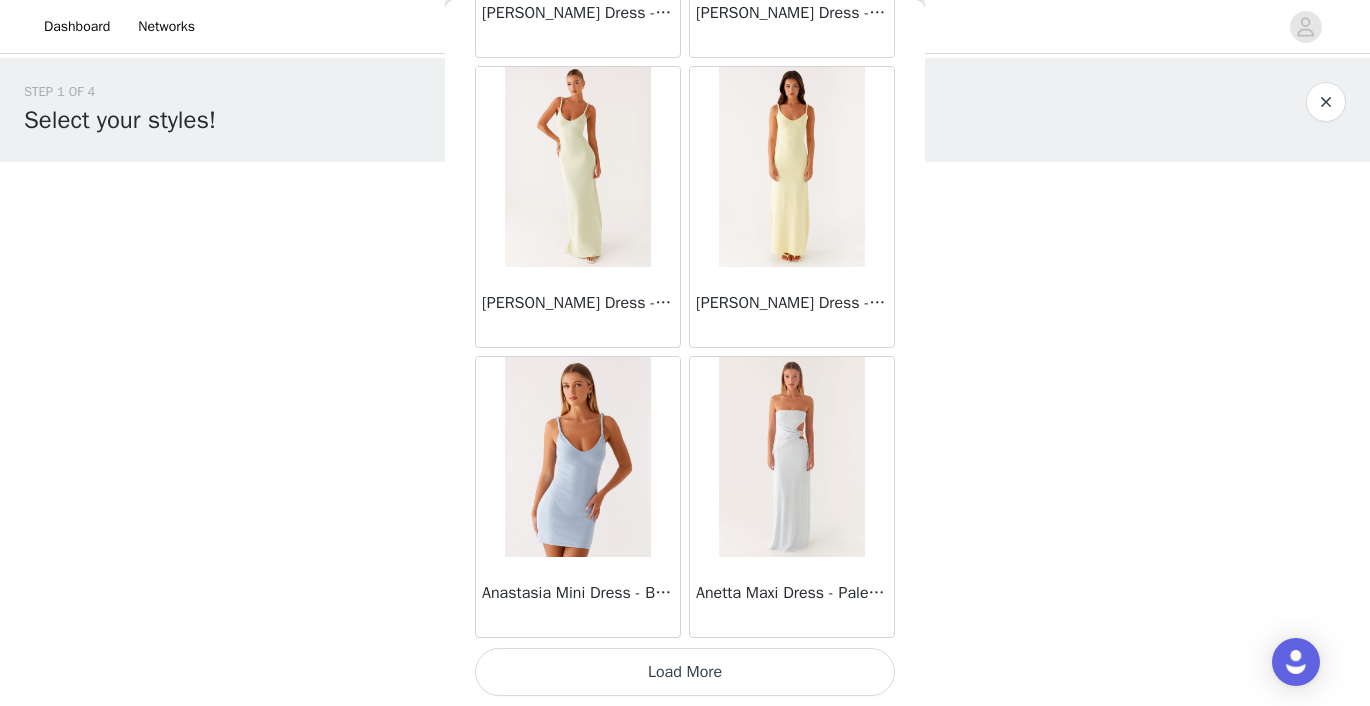 click on "Load More" at bounding box center (685, 672) 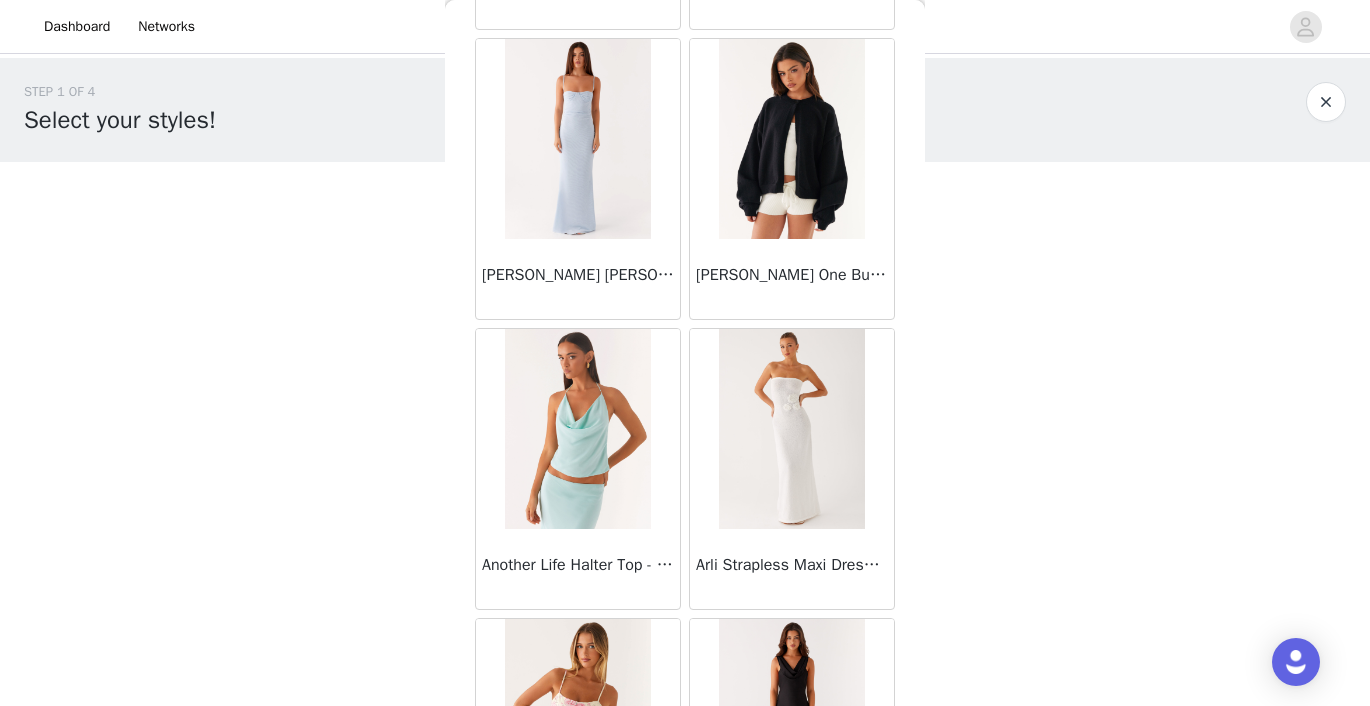 scroll, scrollTop: 3273, scrollLeft: 0, axis: vertical 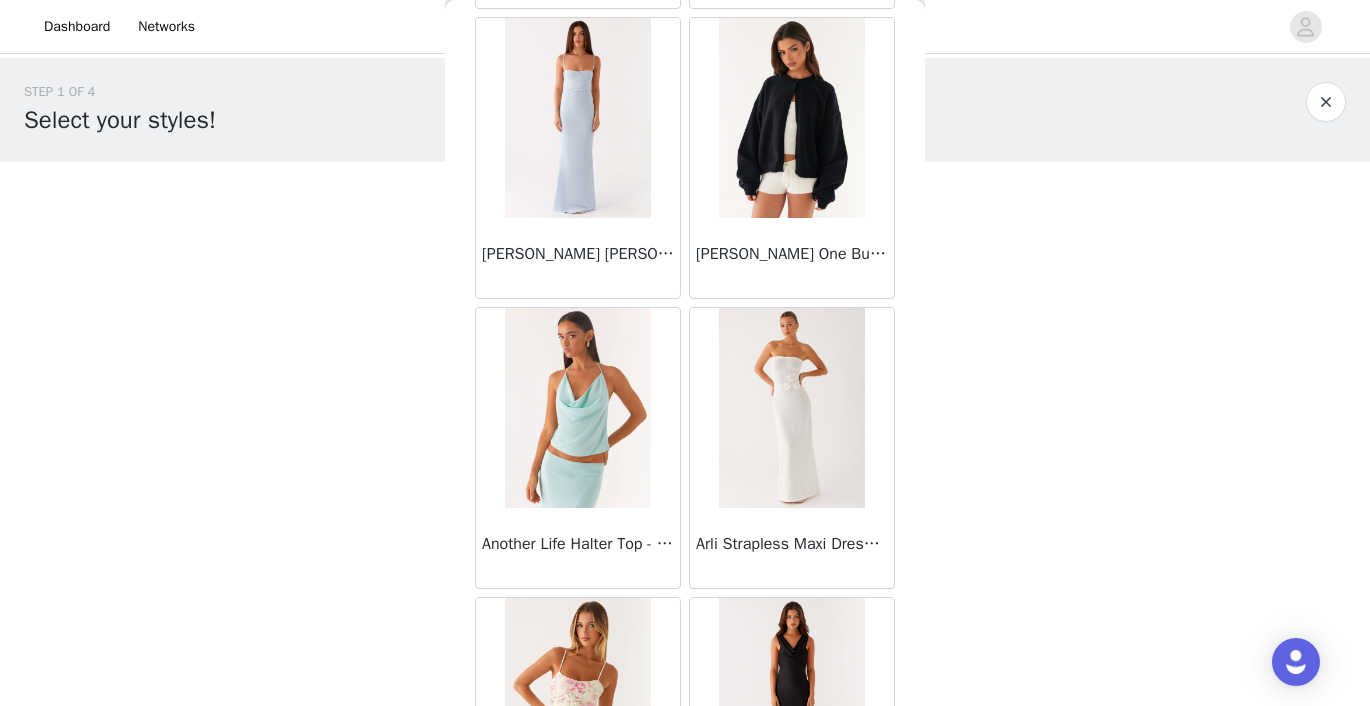 click on "[PERSON_NAME] [PERSON_NAME] Maxi Dress - Blue" at bounding box center [578, 258] 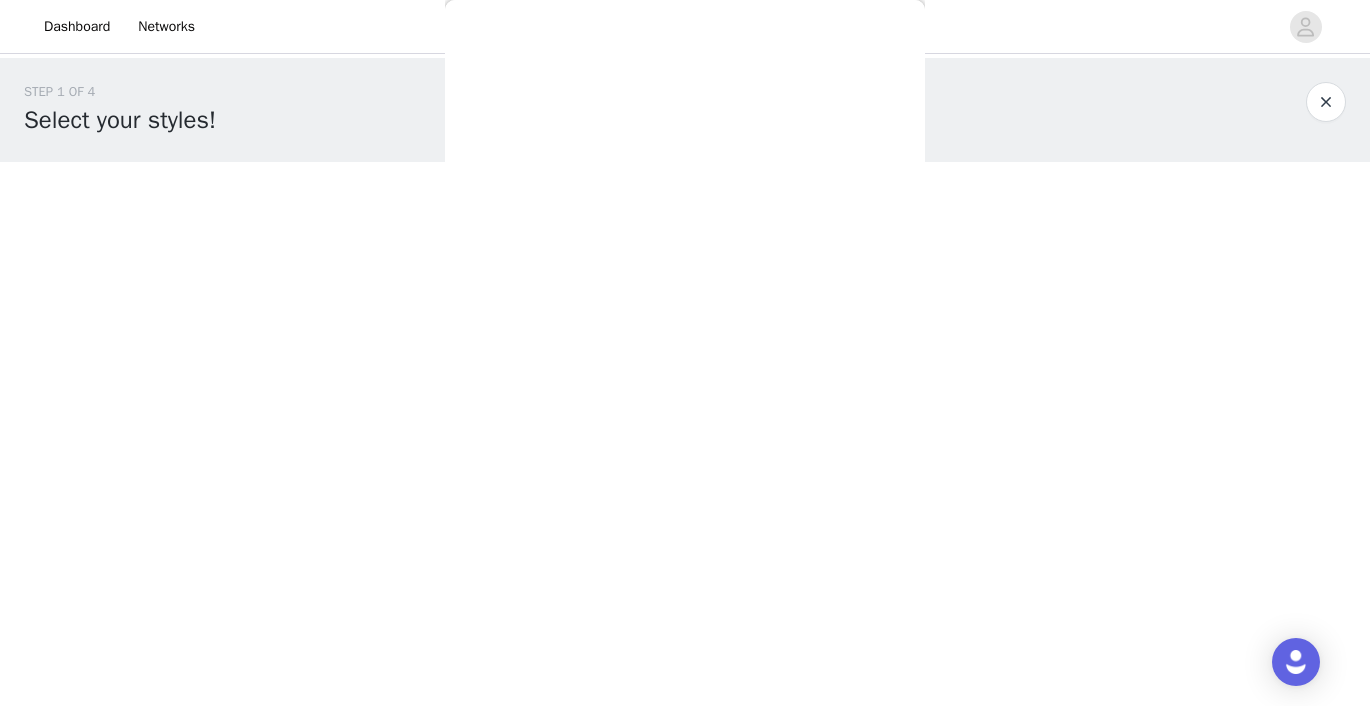 scroll, scrollTop: 0, scrollLeft: 0, axis: both 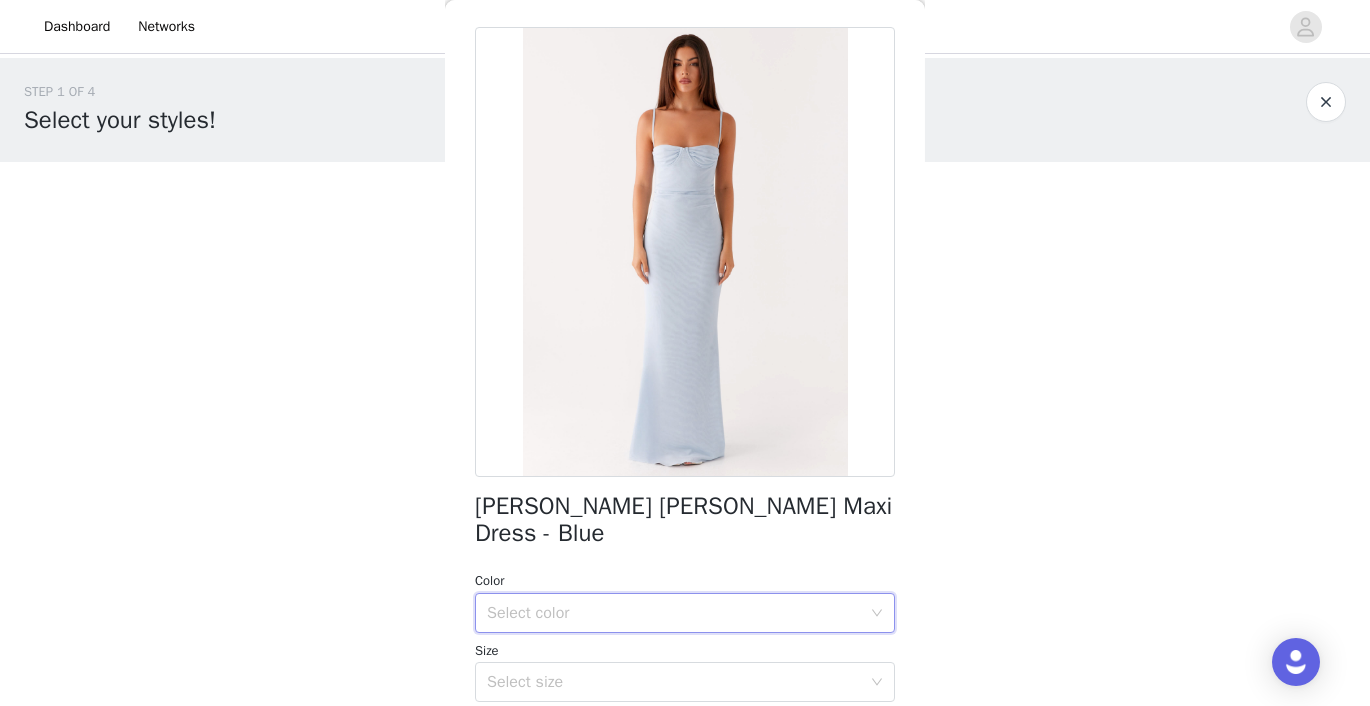 click on "Select color" at bounding box center (678, 613) 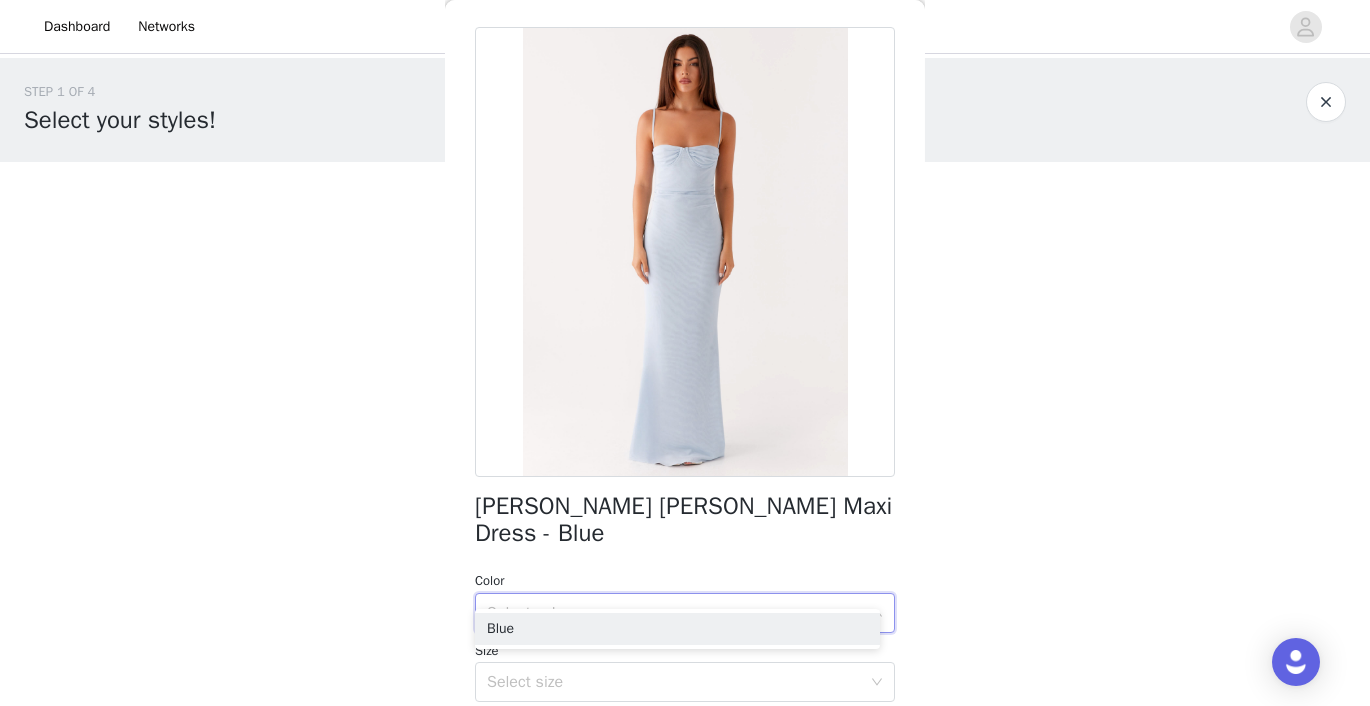 drag, startPoint x: 521, startPoint y: 570, endPoint x: 521, endPoint y: 548, distance: 22 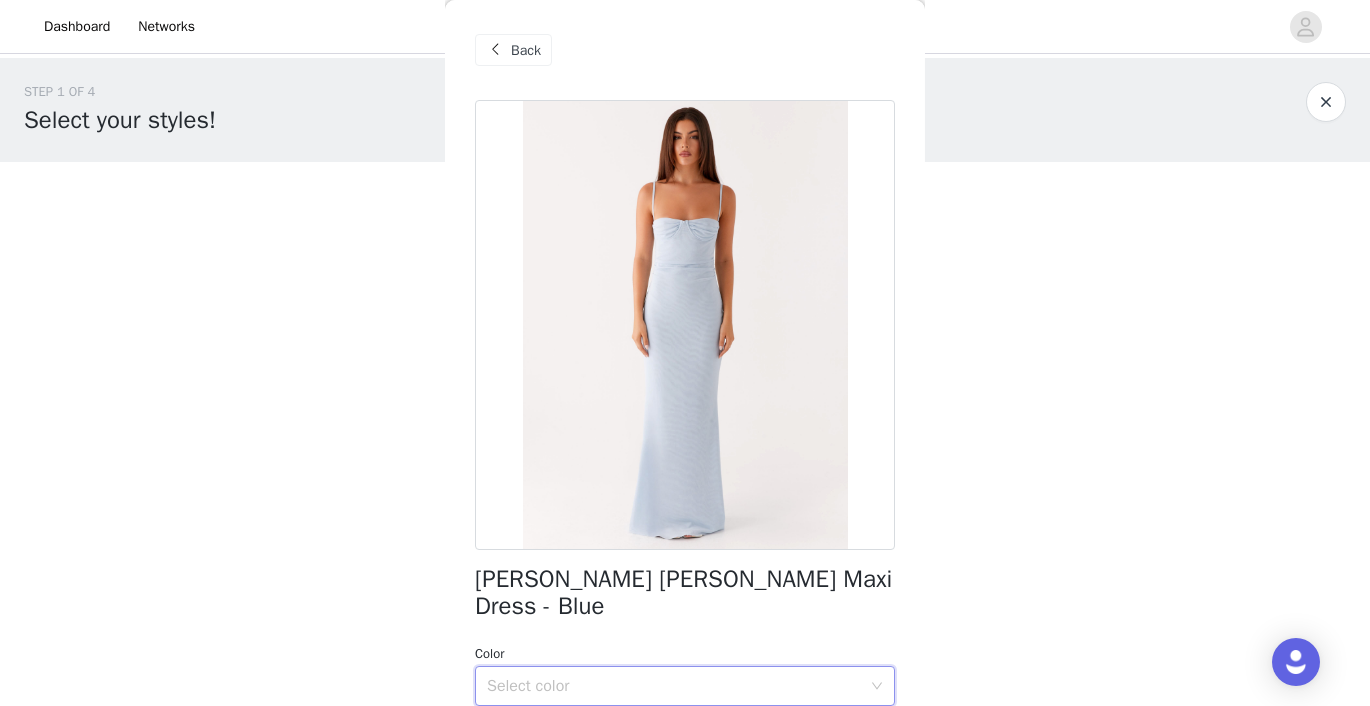 scroll, scrollTop: -1, scrollLeft: 0, axis: vertical 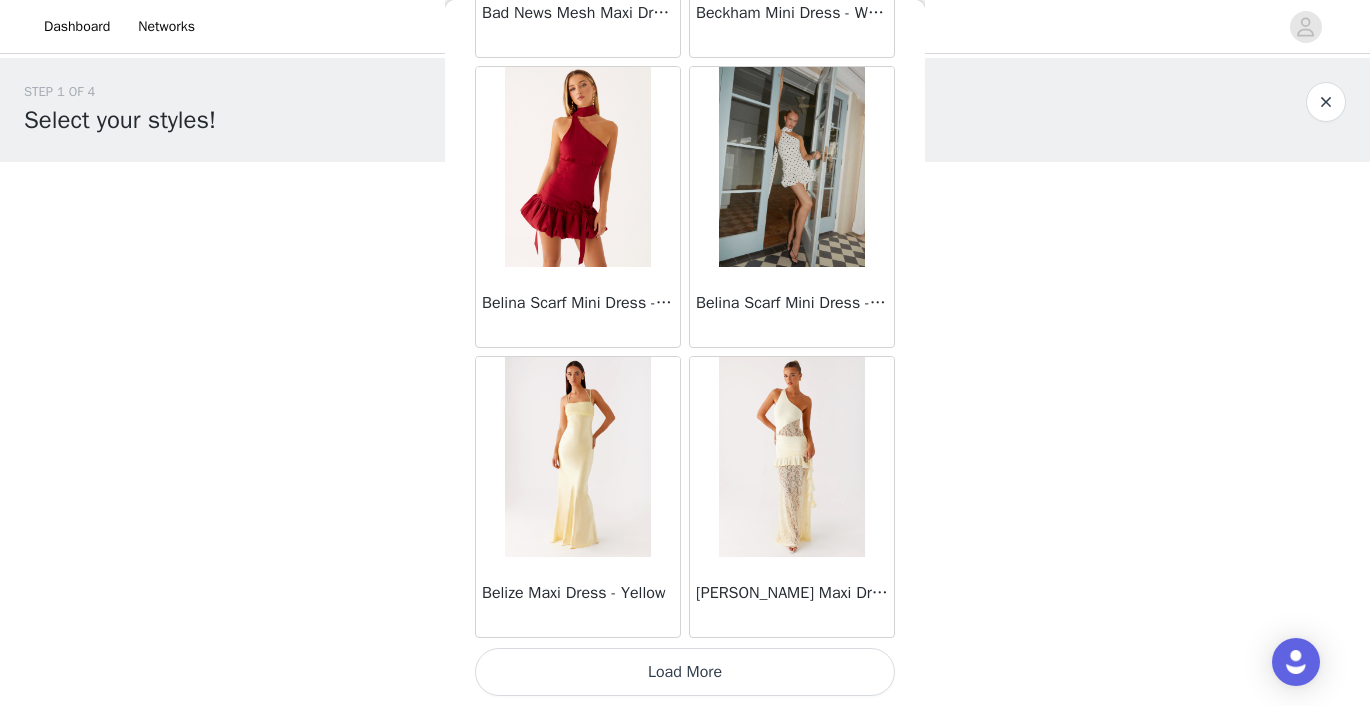 click on "Load More" at bounding box center (685, 672) 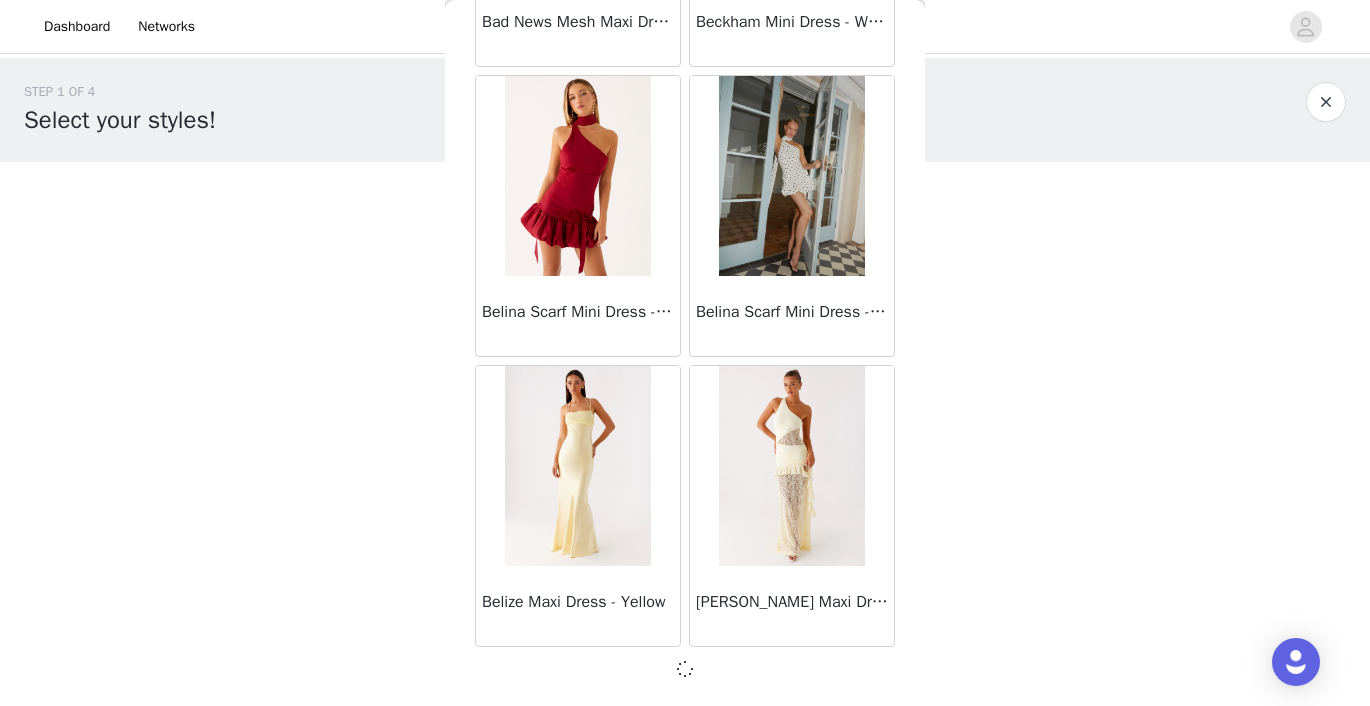 scroll, scrollTop: 5245, scrollLeft: 0, axis: vertical 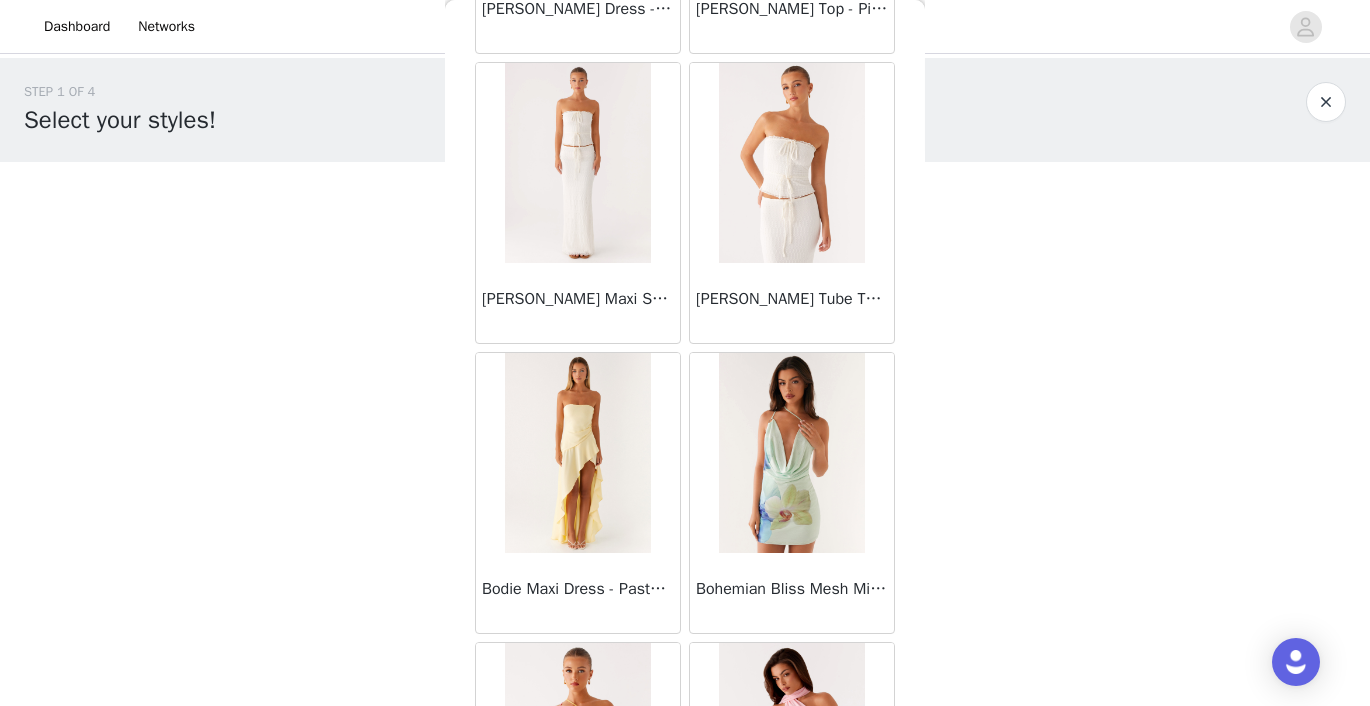 click at bounding box center (791, 163) 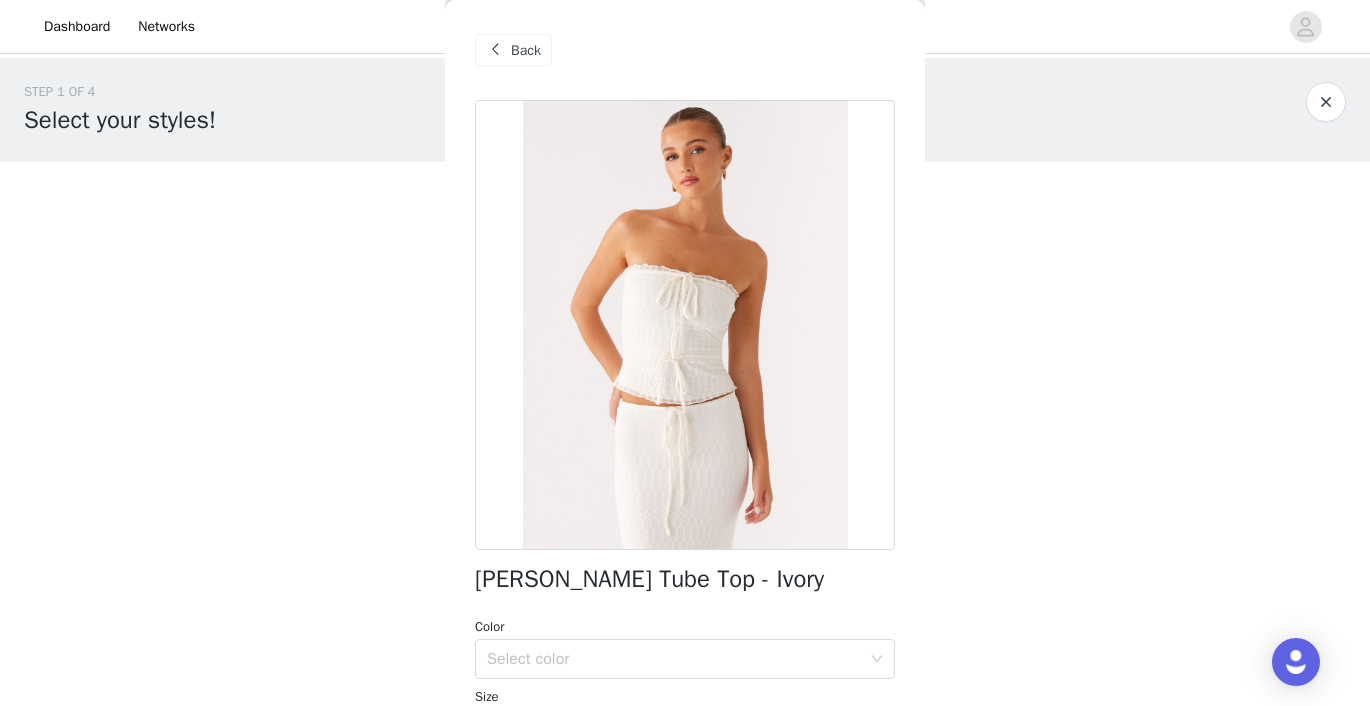 scroll, scrollTop: 0, scrollLeft: 0, axis: both 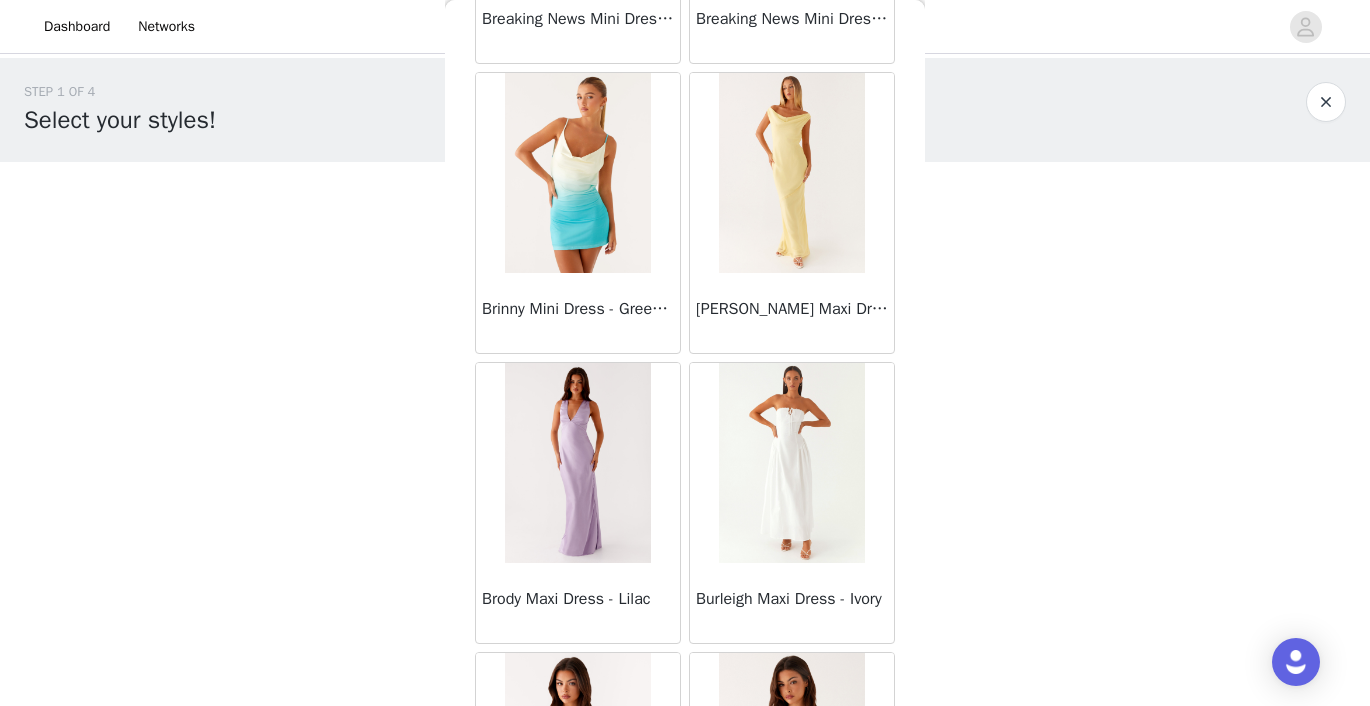click at bounding box center [791, 463] 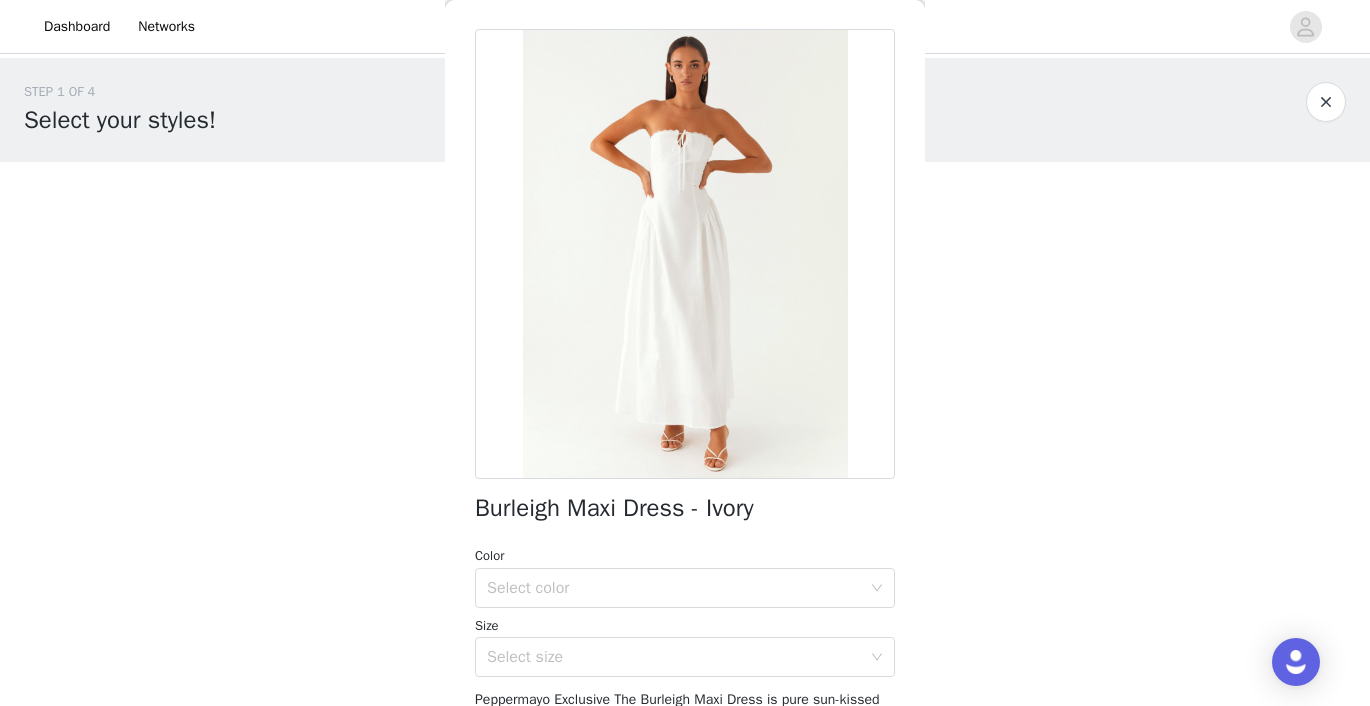 scroll, scrollTop: 119, scrollLeft: 0, axis: vertical 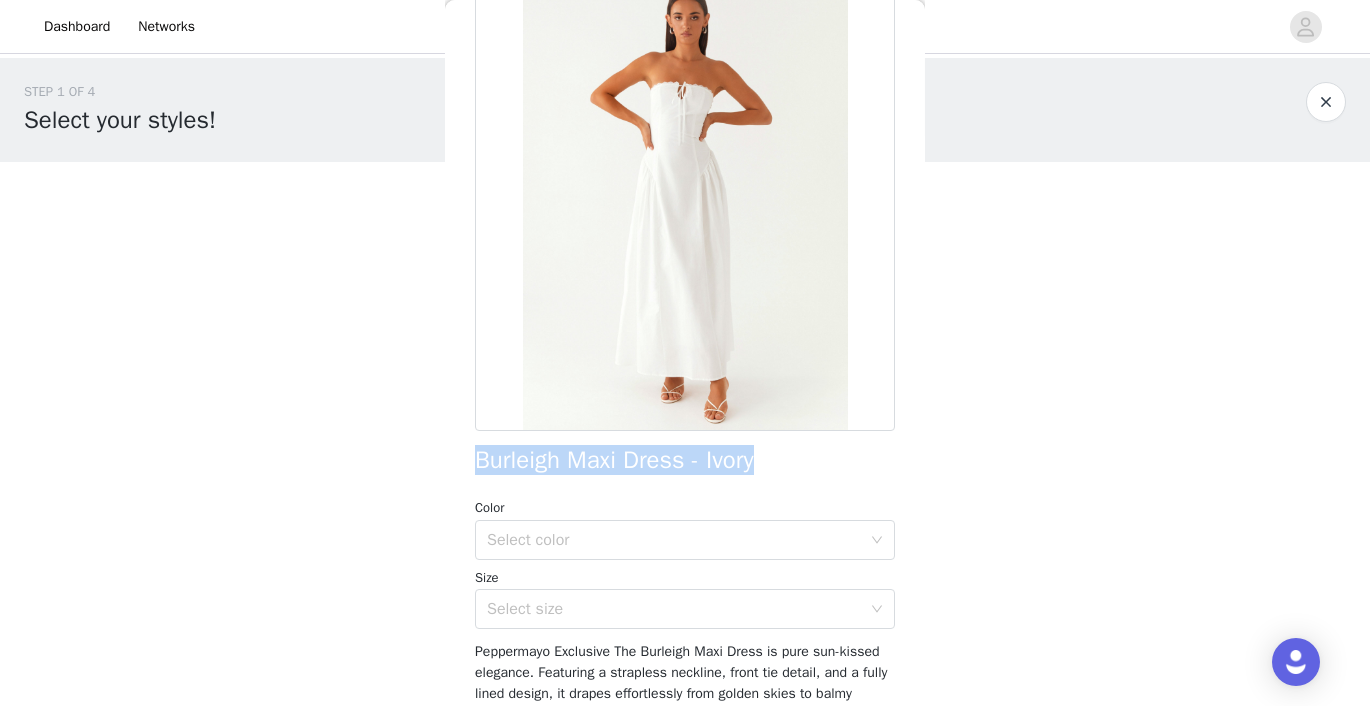 drag, startPoint x: 463, startPoint y: 466, endPoint x: 784, endPoint y: 449, distance: 321.44983 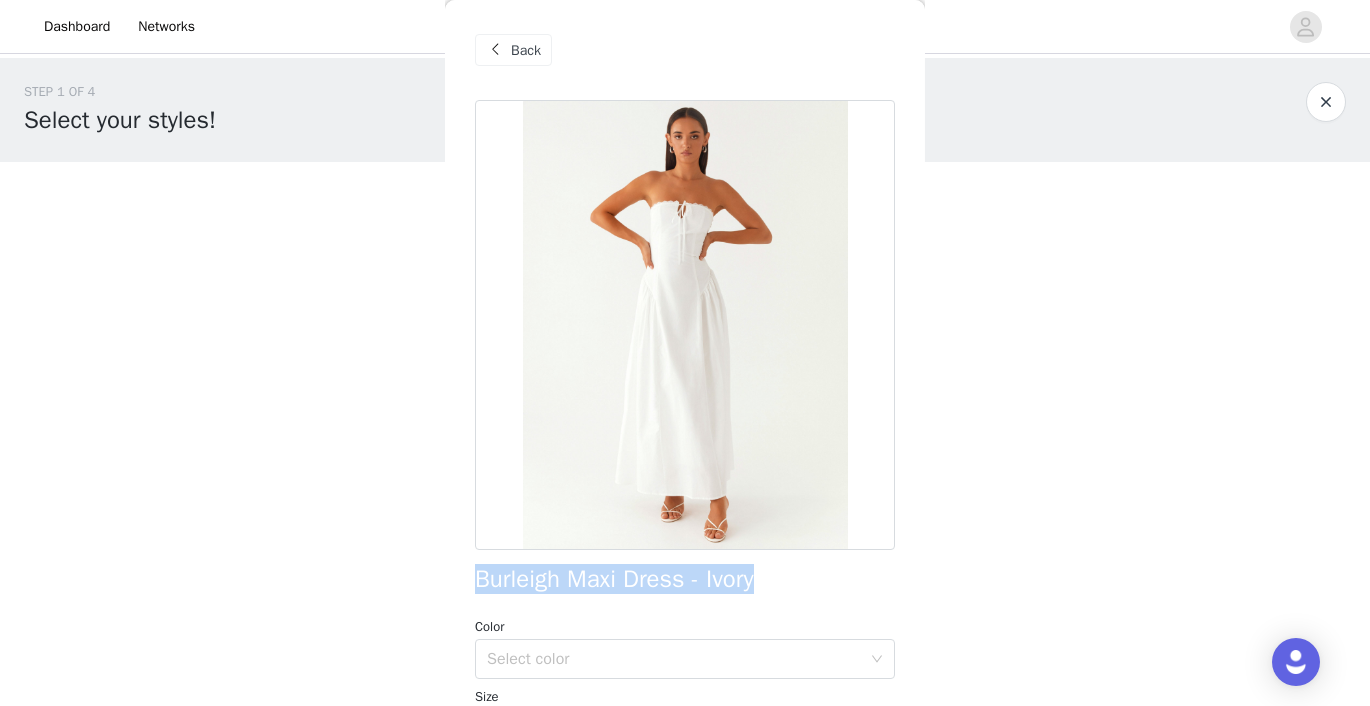 scroll, scrollTop: -2, scrollLeft: 0, axis: vertical 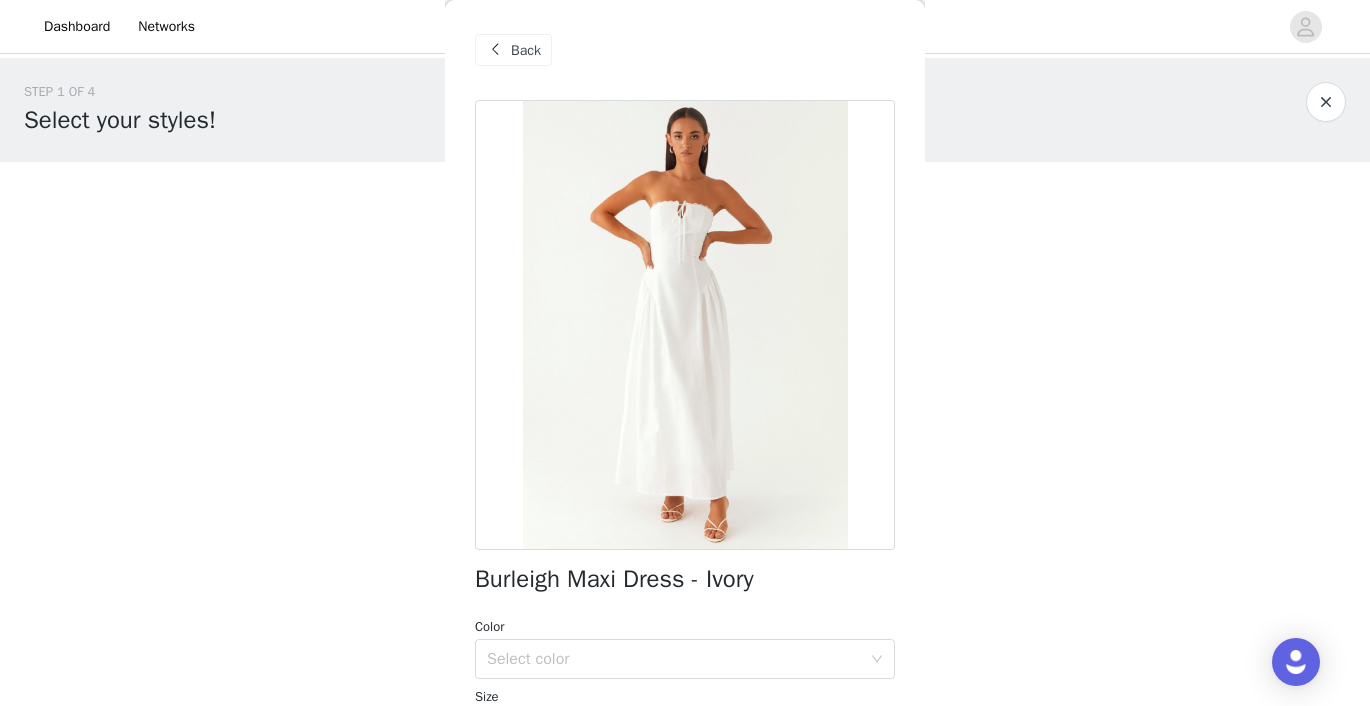click on "Back" at bounding box center (513, 50) 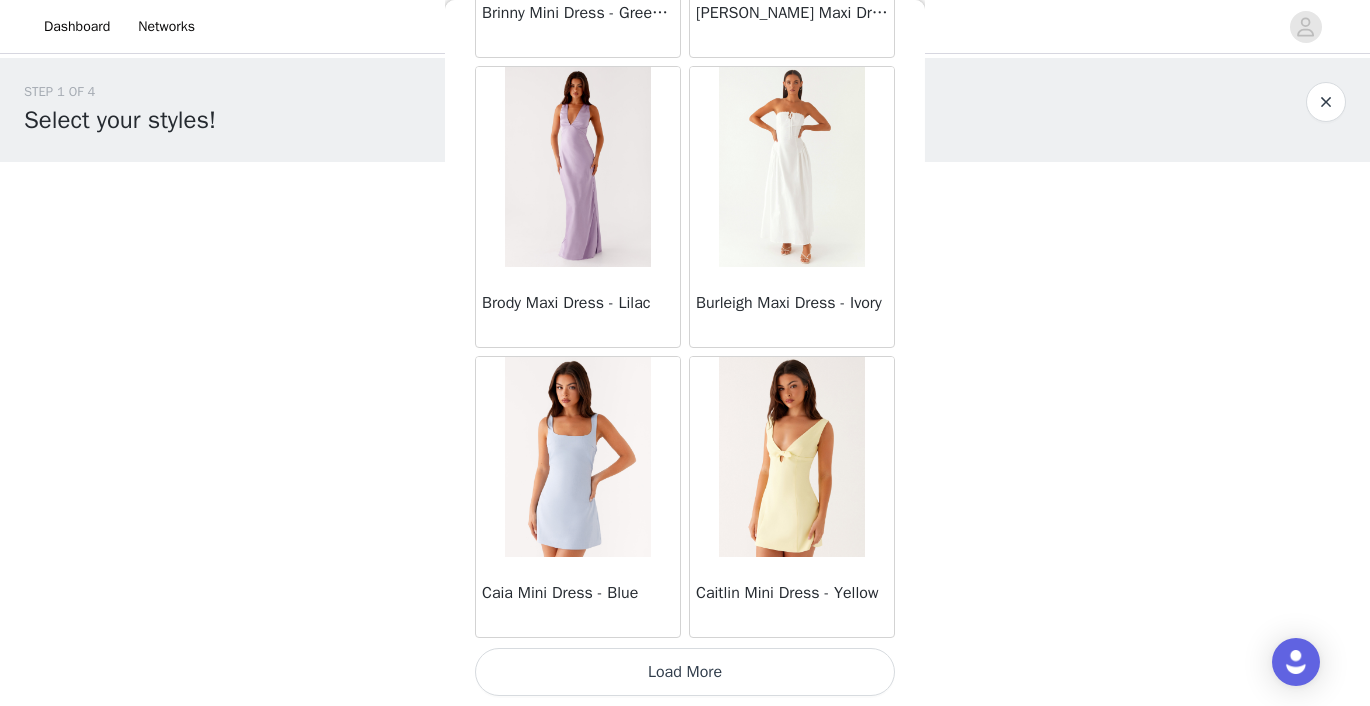 scroll, scrollTop: 8220, scrollLeft: 0, axis: vertical 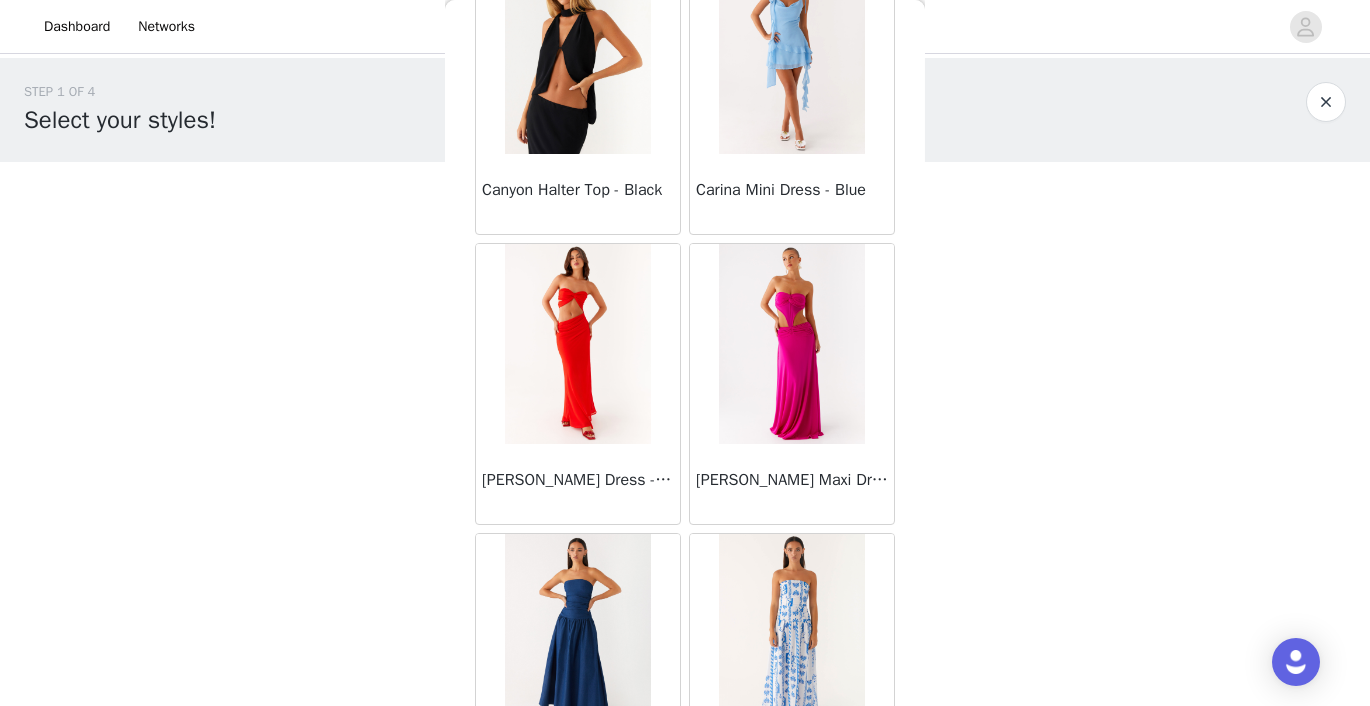click at bounding box center [577, 344] 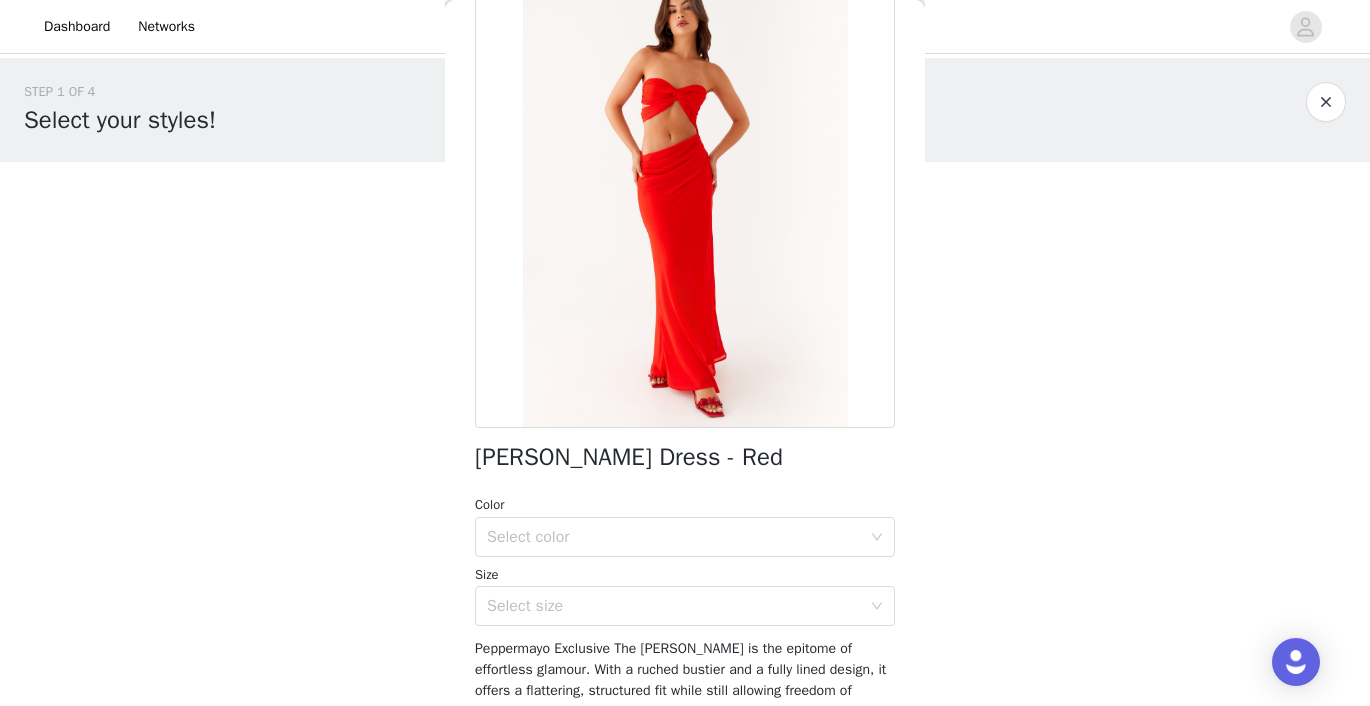 scroll, scrollTop: 122, scrollLeft: 0, axis: vertical 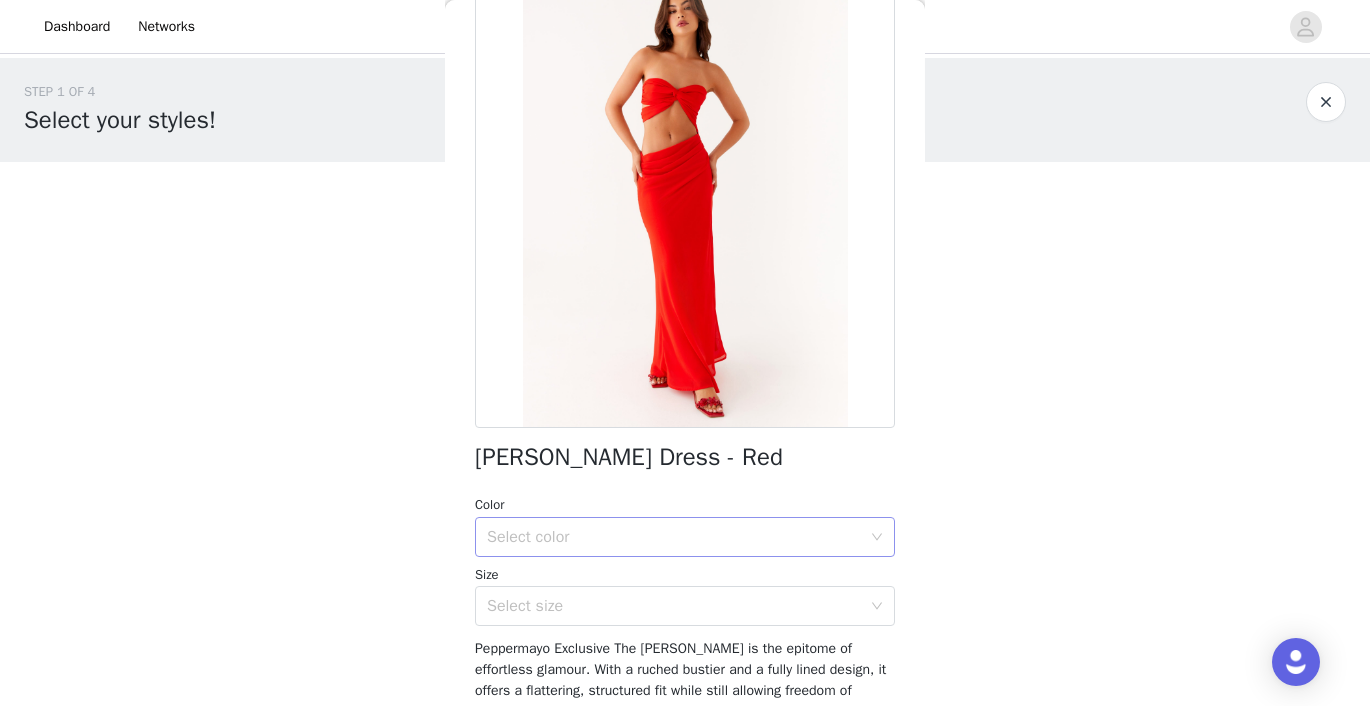 click on "Select color" at bounding box center [674, 537] 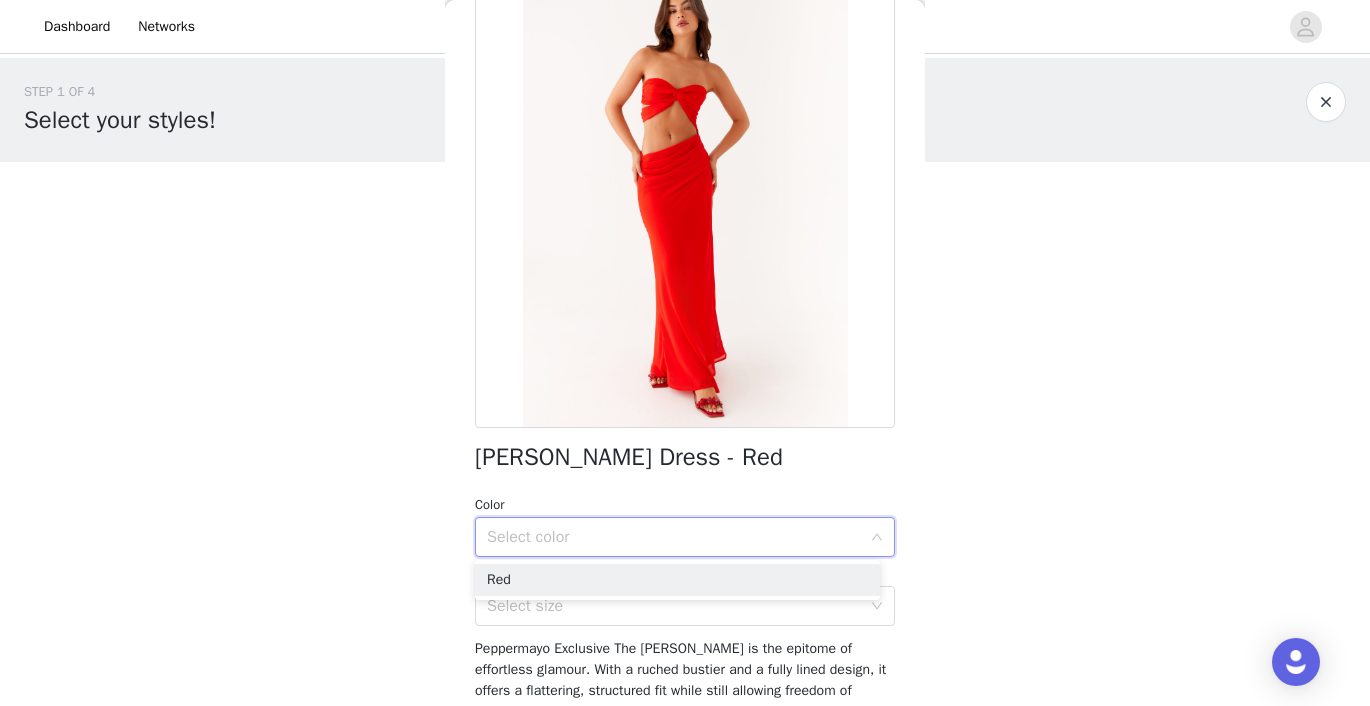 click on "Select color" at bounding box center [674, 537] 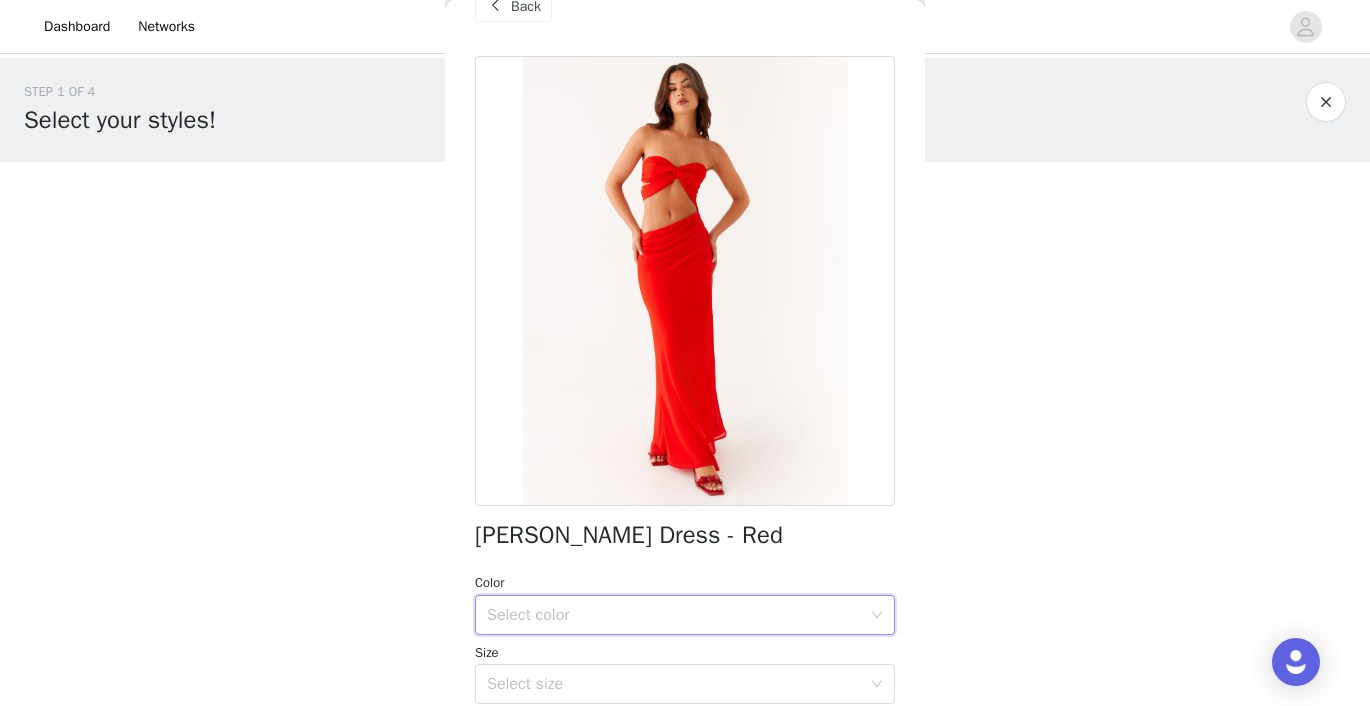 scroll, scrollTop: 0, scrollLeft: 0, axis: both 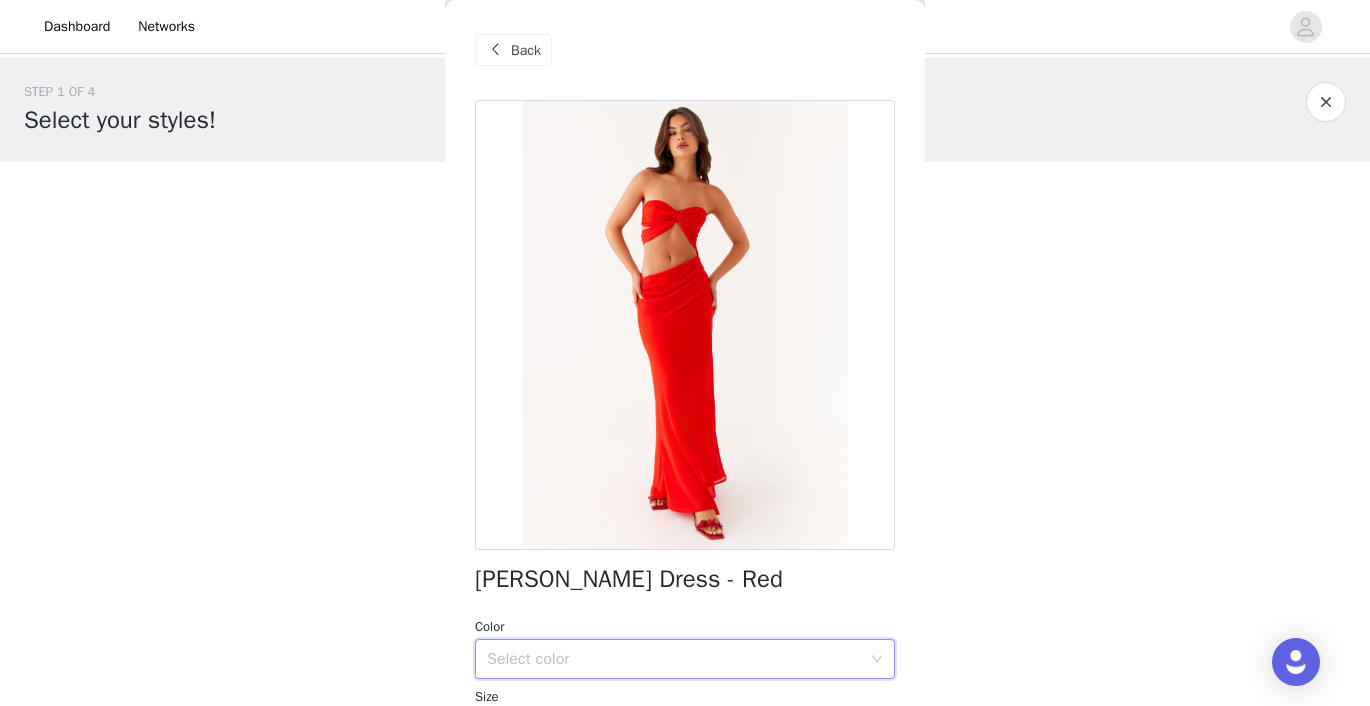 click at bounding box center (495, 50) 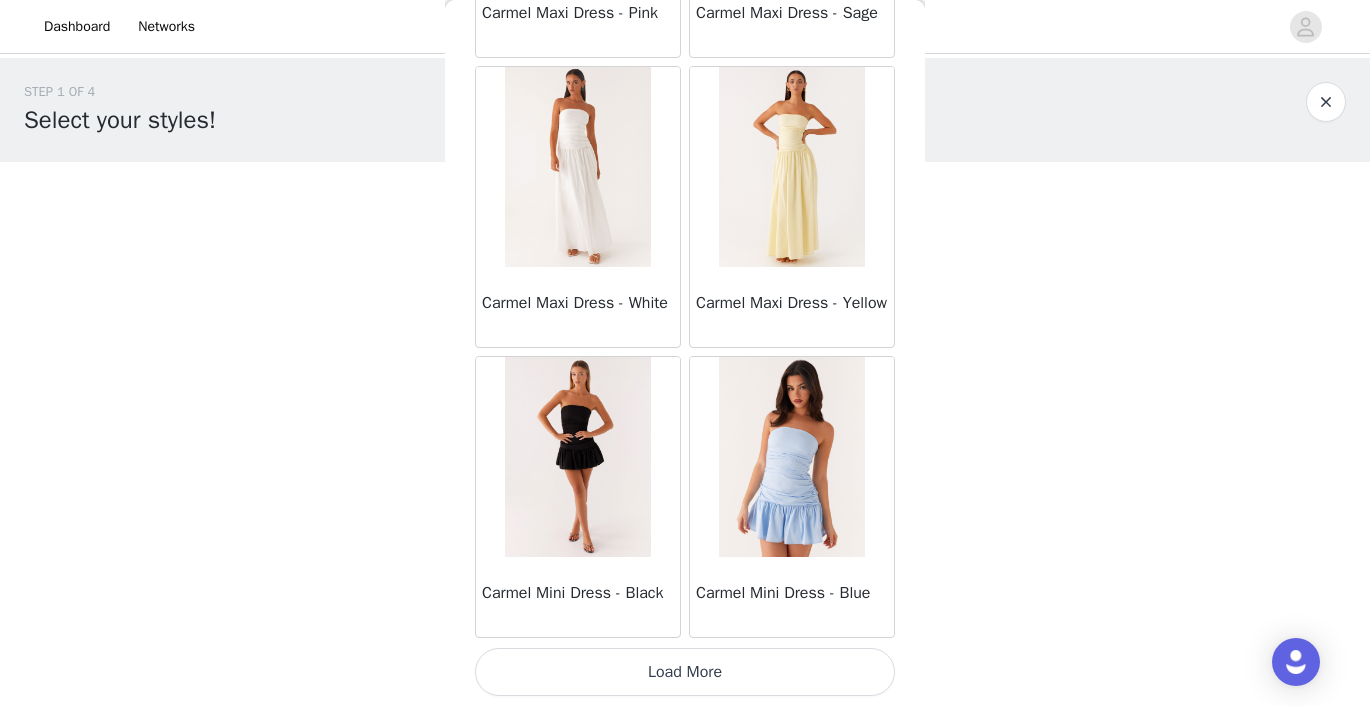 scroll, scrollTop: 11054, scrollLeft: 0, axis: vertical 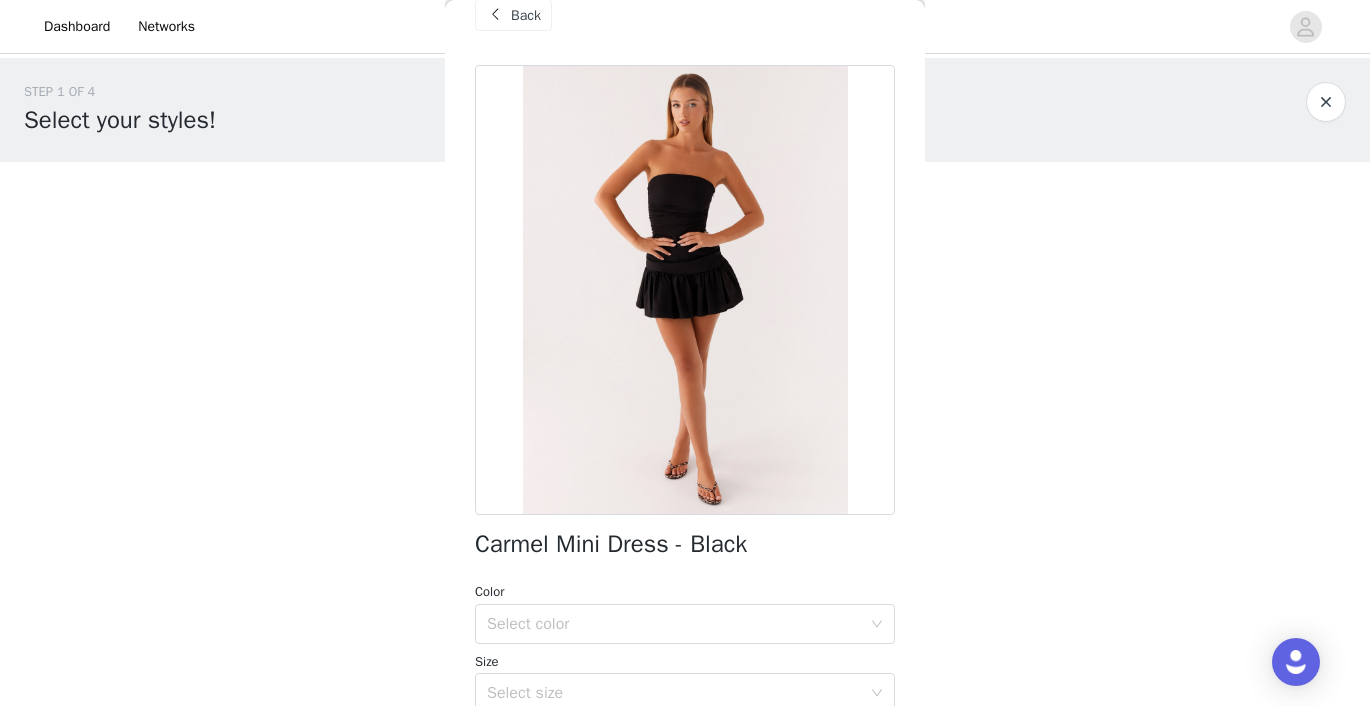 click on "Back" at bounding box center [526, 15] 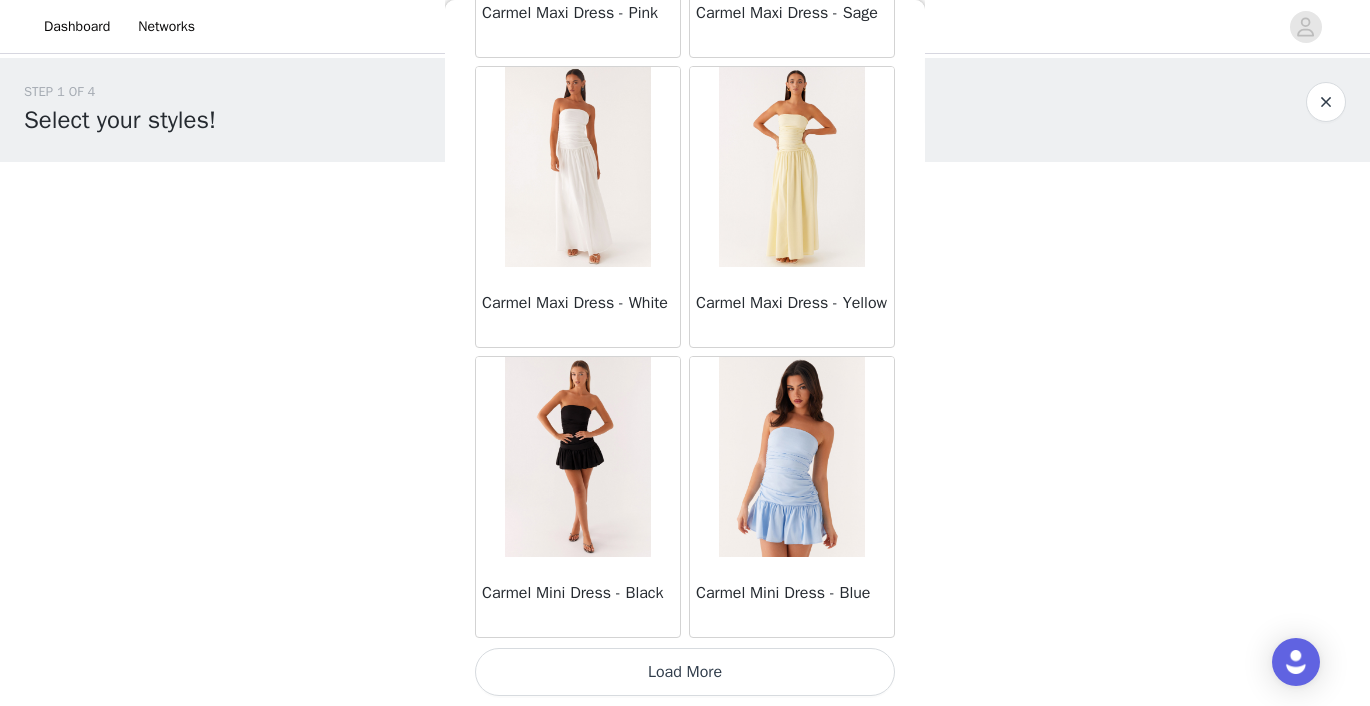 scroll, scrollTop: 11054, scrollLeft: 0, axis: vertical 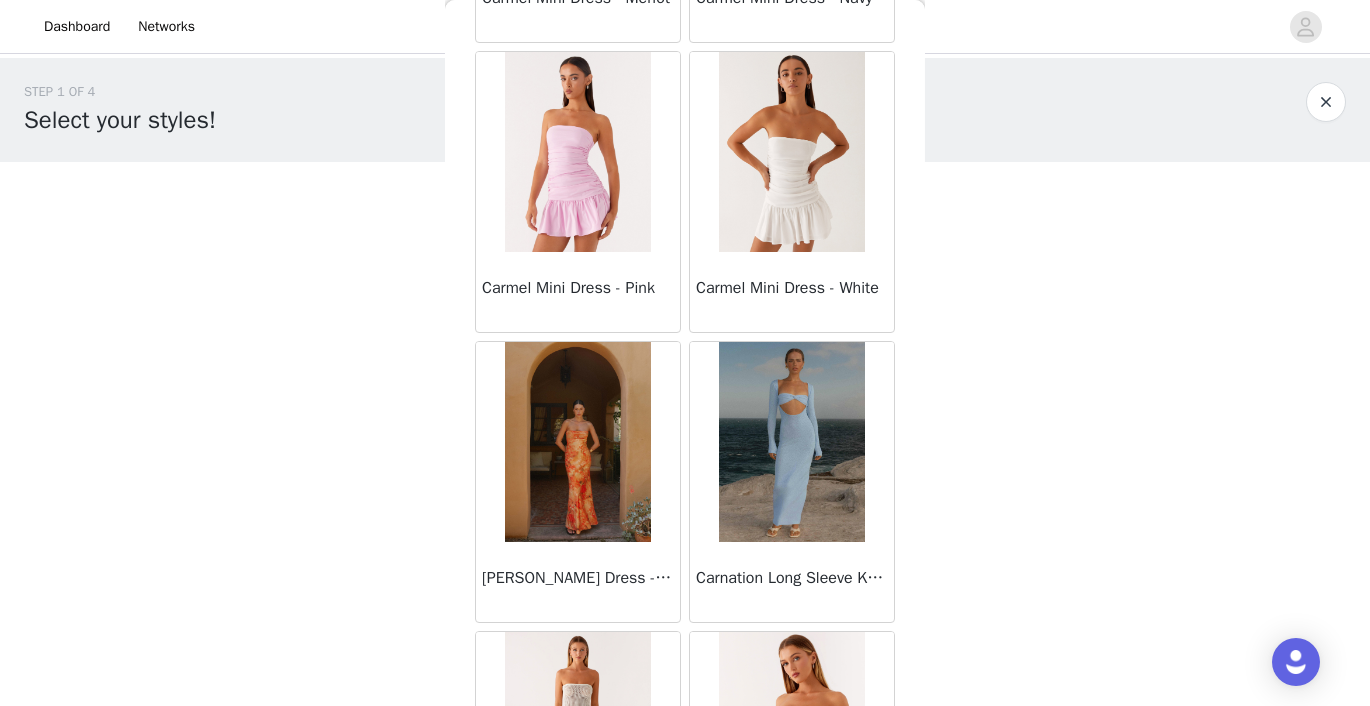 click at bounding box center [577, 442] 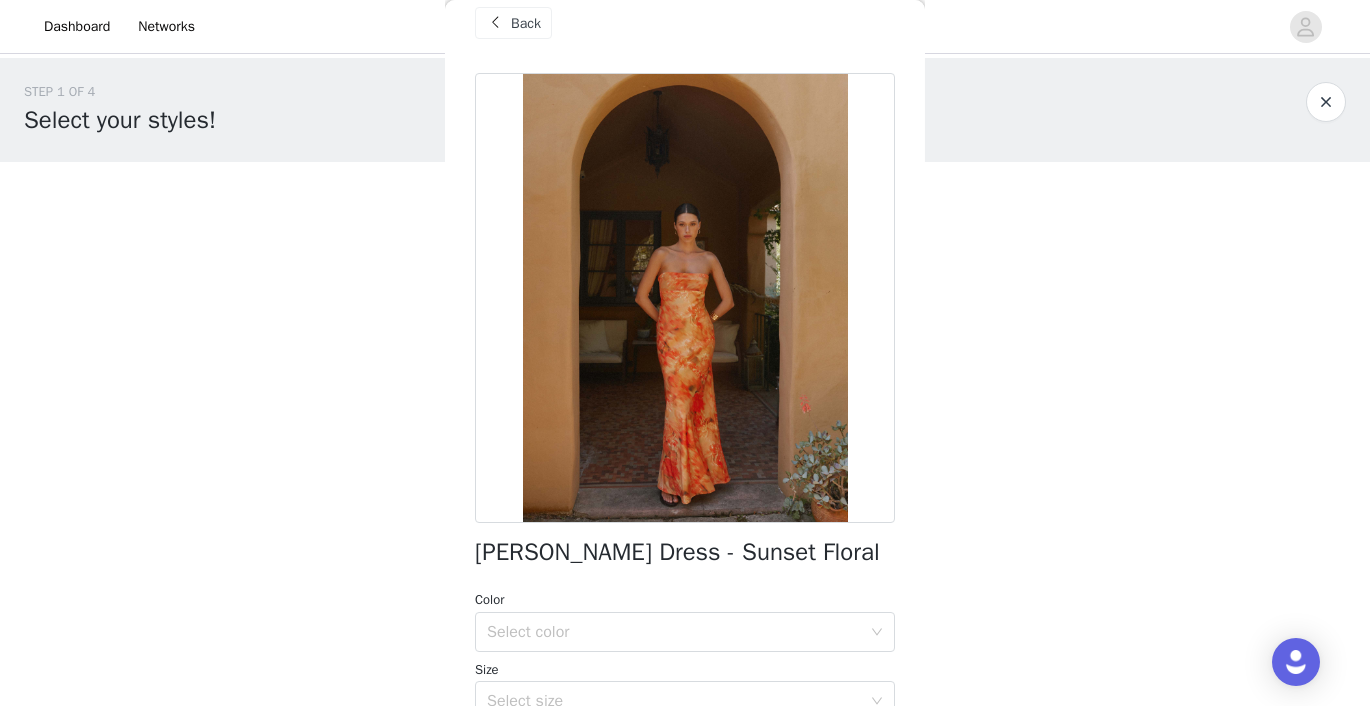 scroll, scrollTop: 29, scrollLeft: 0, axis: vertical 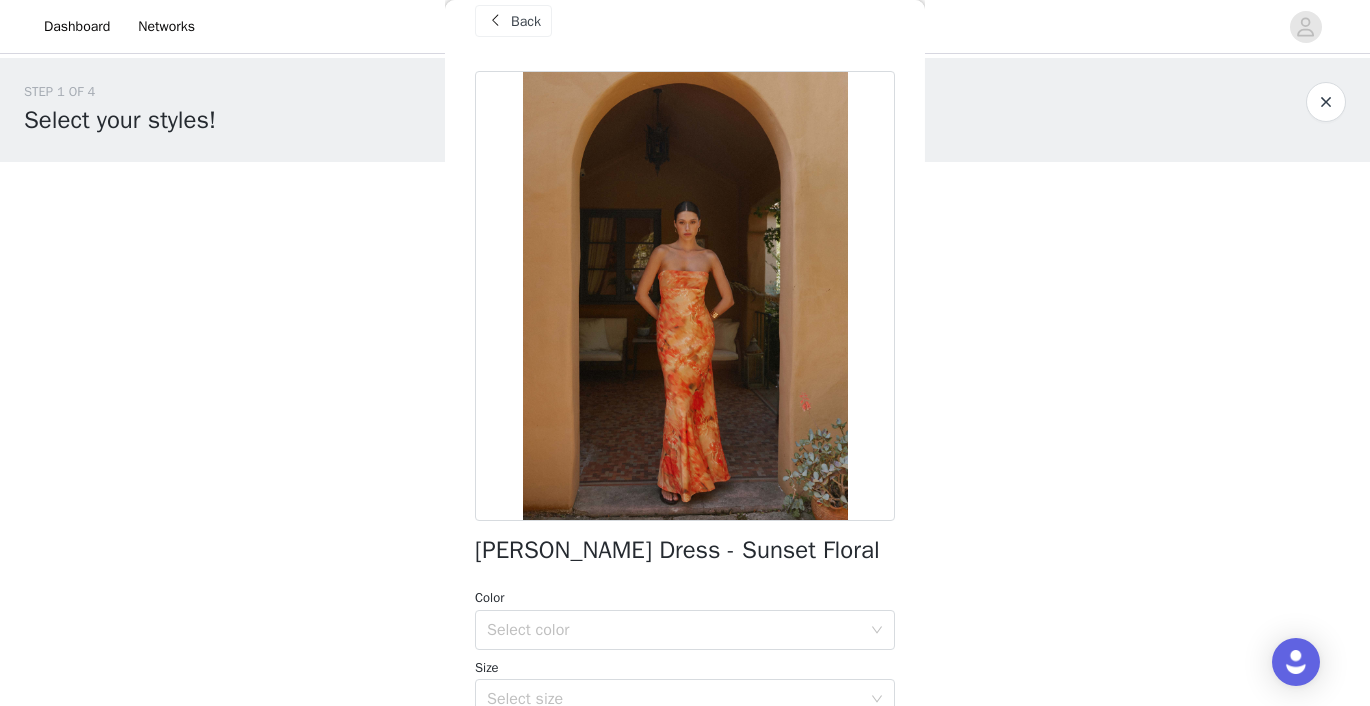 click on "Back" at bounding box center [526, 21] 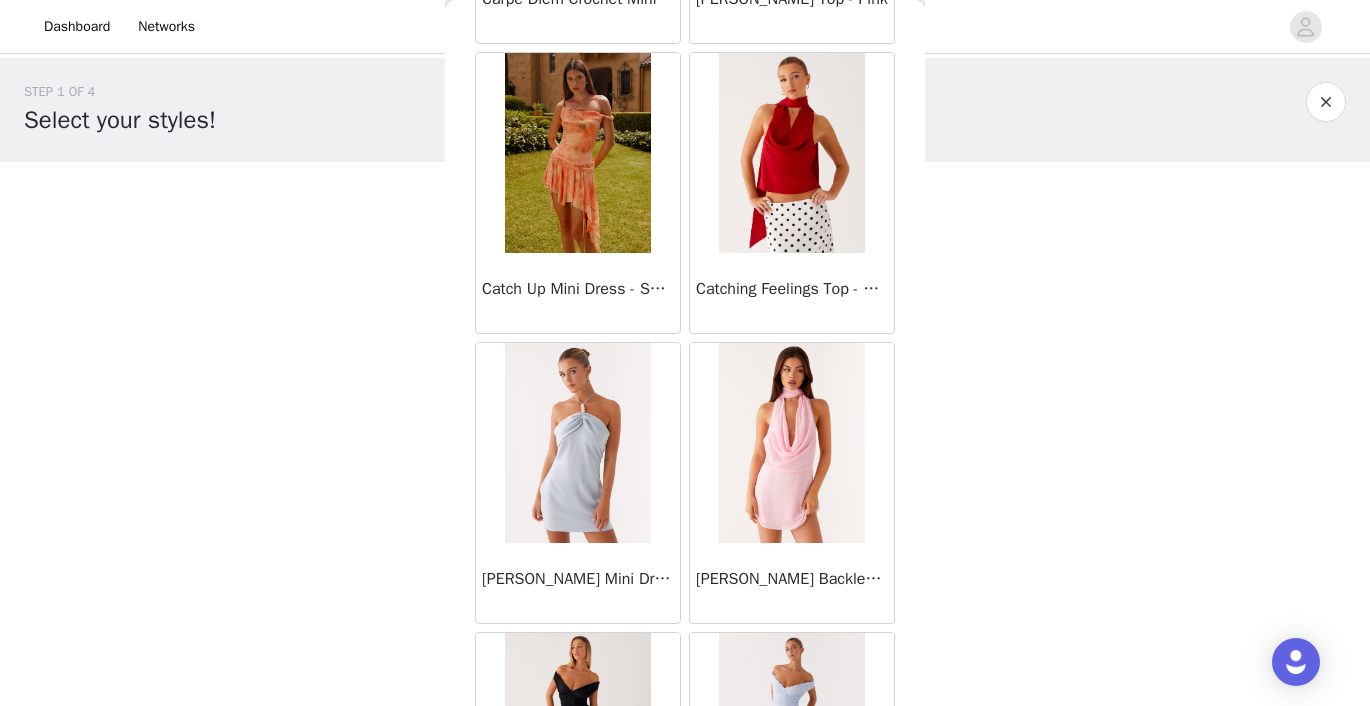 scroll, scrollTop: 12796, scrollLeft: 0, axis: vertical 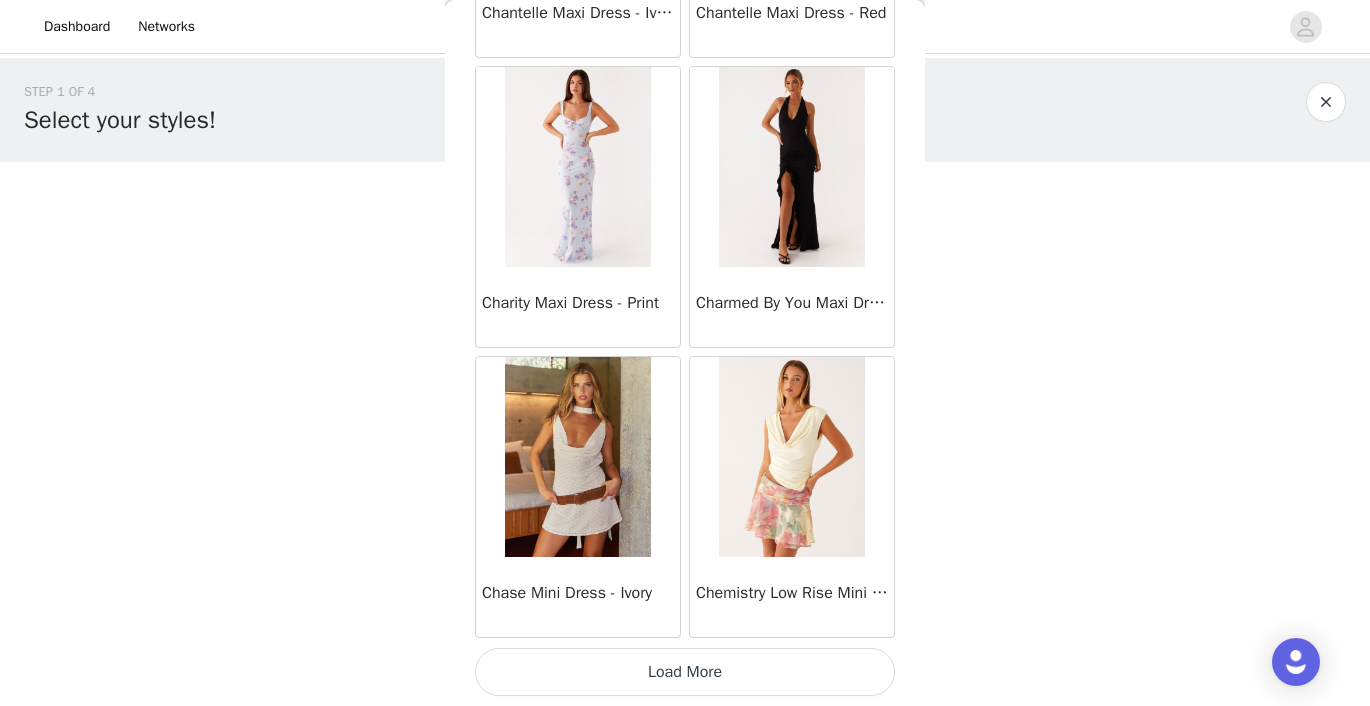 click on "Load More" at bounding box center (685, 672) 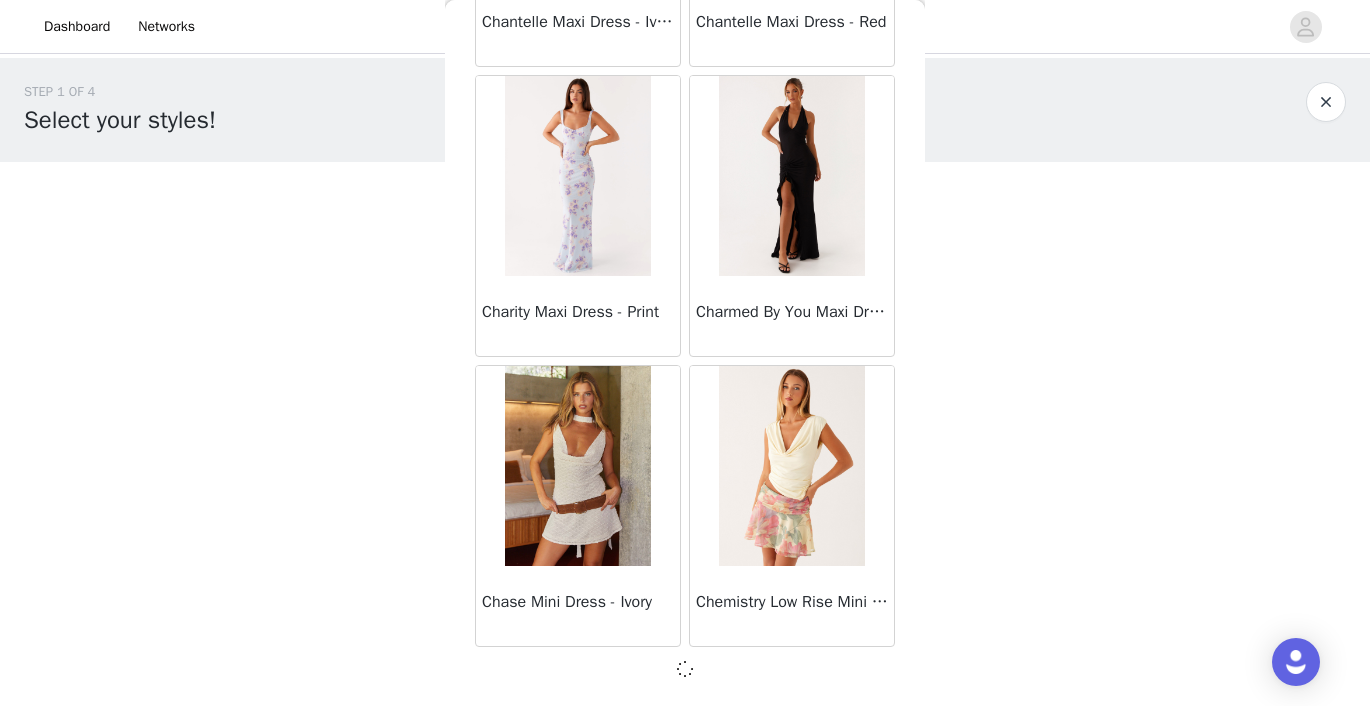 scroll, scrollTop: 13945, scrollLeft: 0, axis: vertical 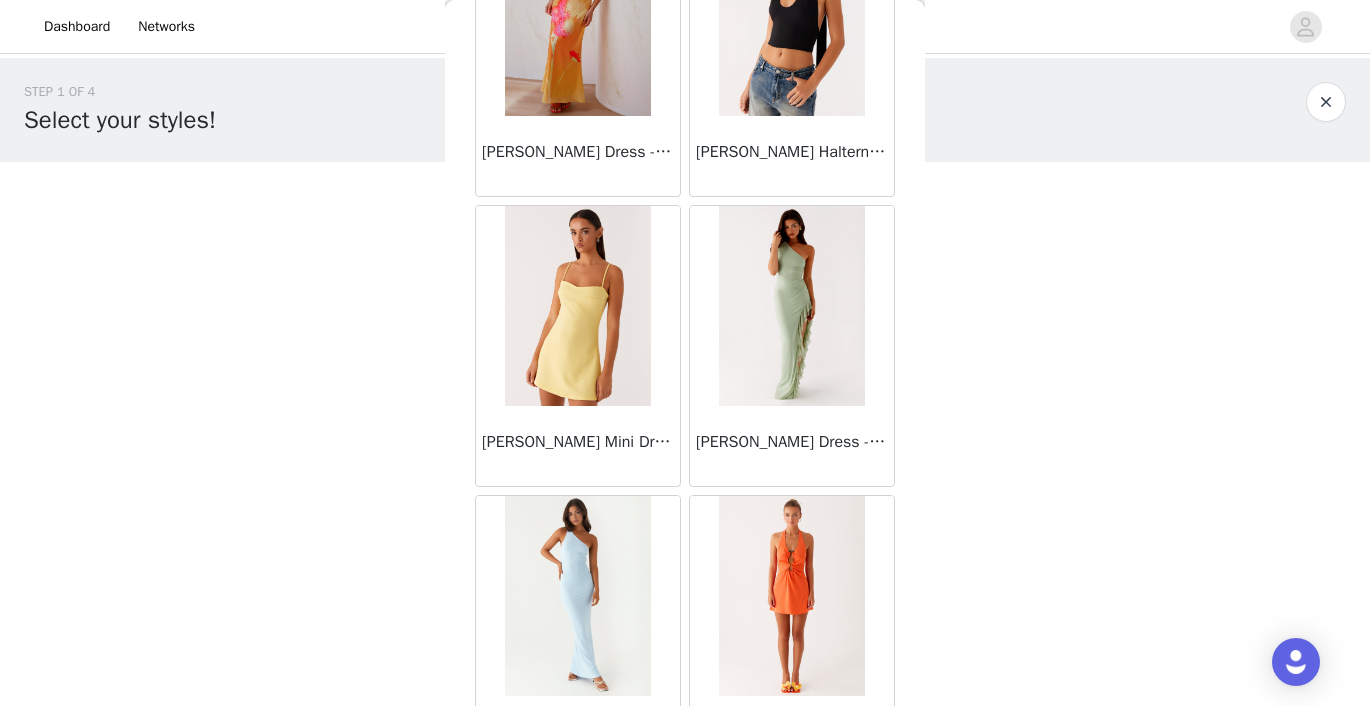 click at bounding box center (577, 306) 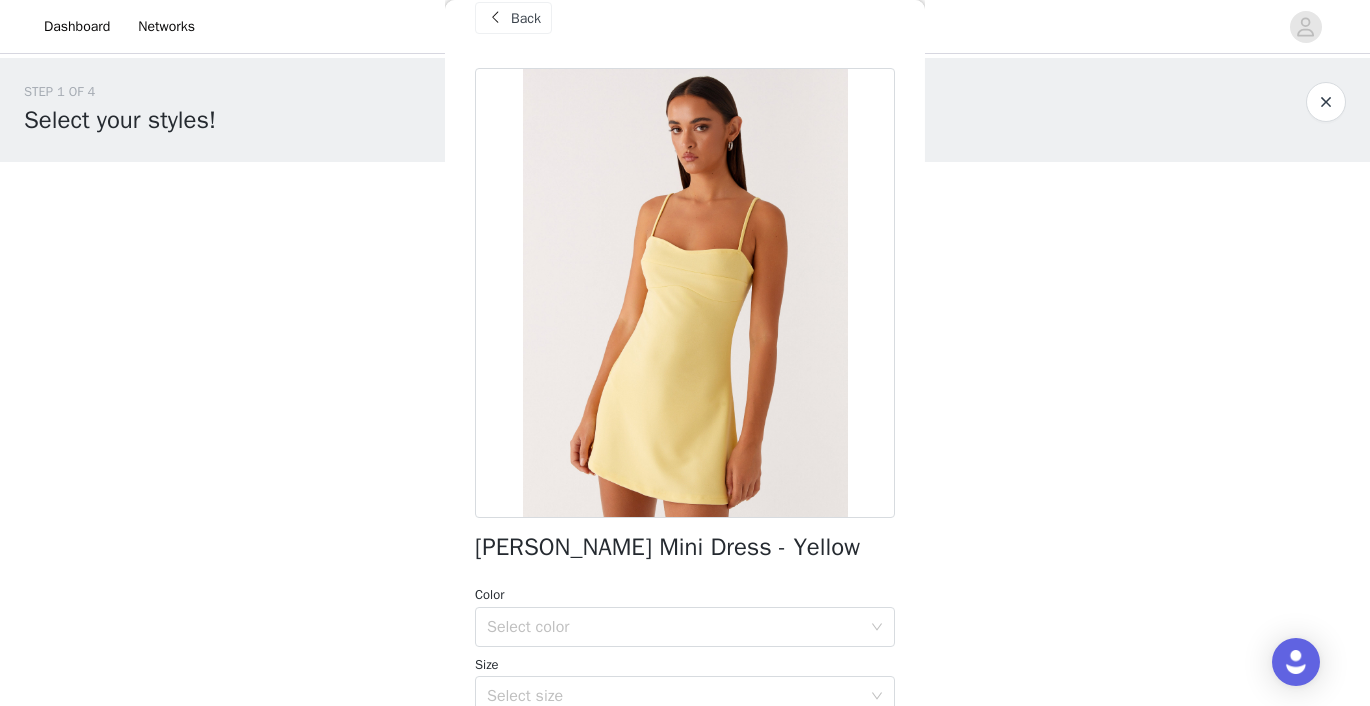 scroll, scrollTop: 0, scrollLeft: 0, axis: both 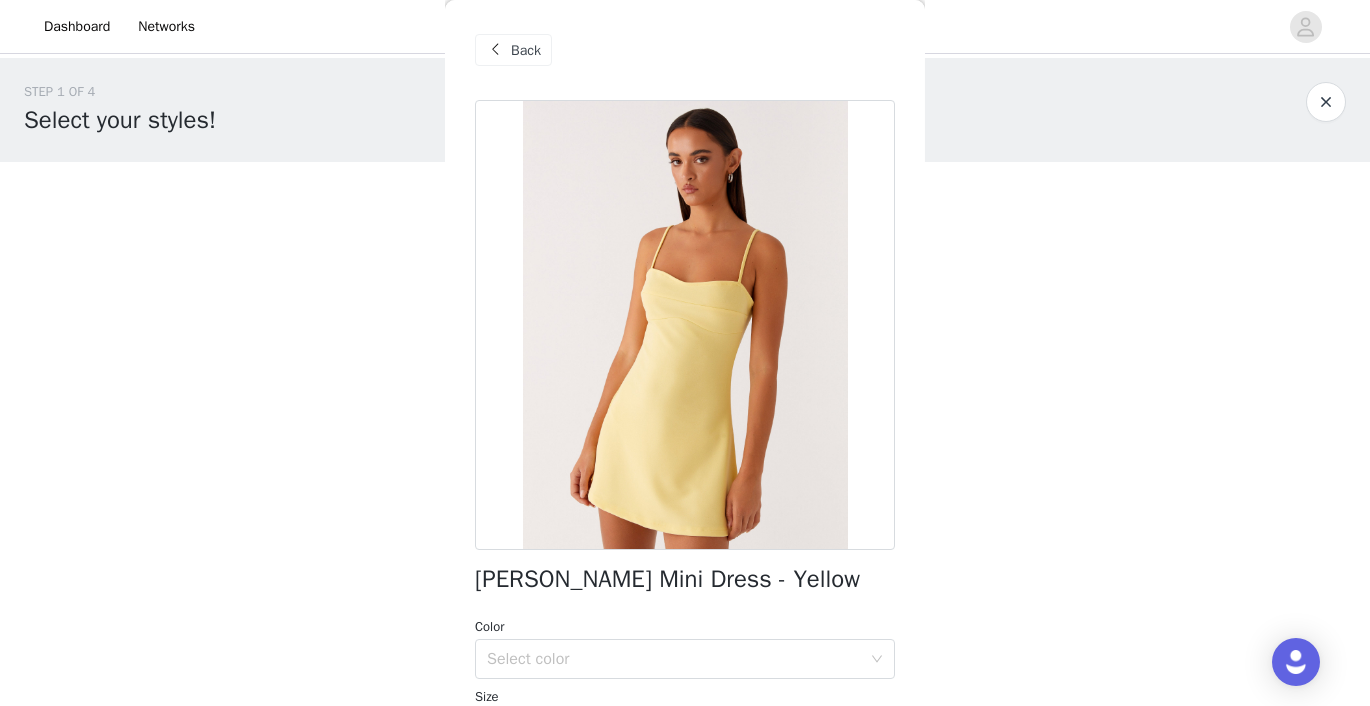 click on "Back" at bounding box center (513, 50) 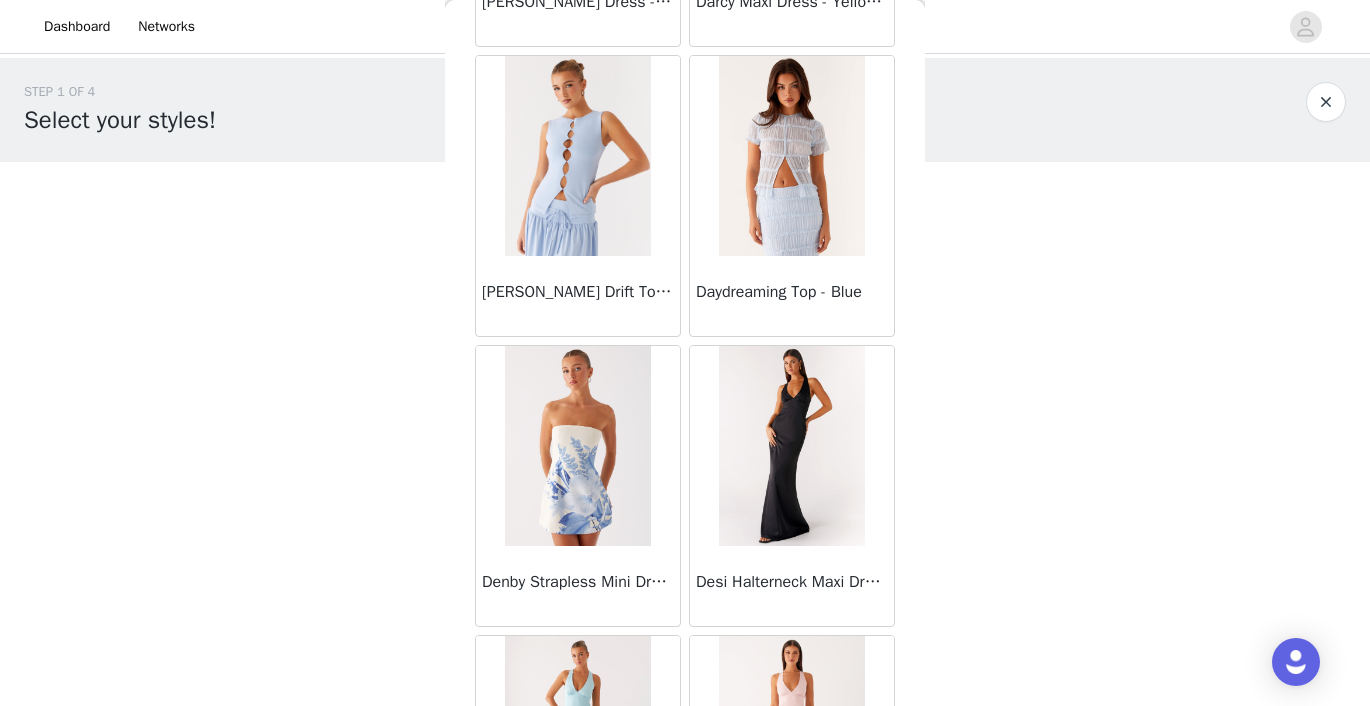 scroll, scrollTop: 16401, scrollLeft: 0, axis: vertical 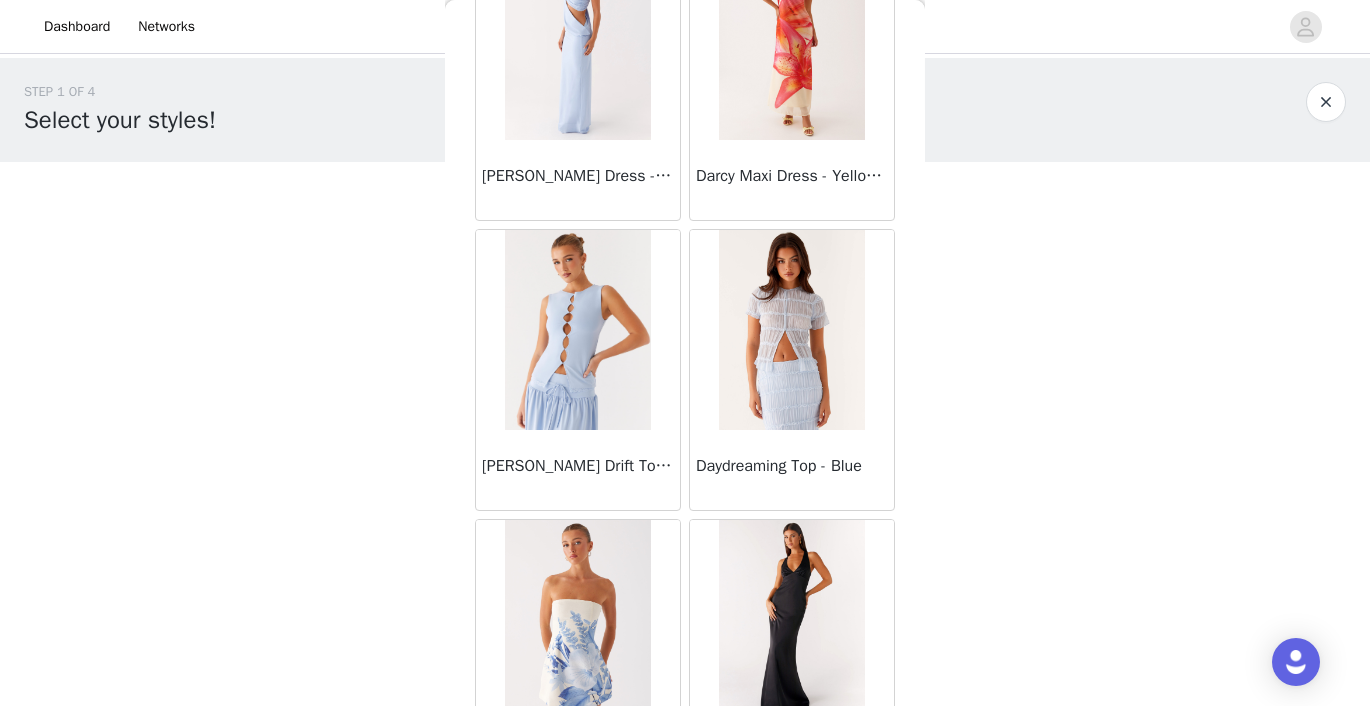 click on "STEP 1 OF 4
Select your styles!
You will receive 3 products.       0/3 Selected           Add Product       Back       Mariella Linen Maxi Skirt - Pink       Aamari Maxi Dress - Red       Abby Mini Dress - Floral Print       Adrina Ruffle Mini Dress - Pink Floral Print       Aiva Mini Dress - Yellow Floral       Alberta Maxi Dress - Mulberry       Alden Mini Dress - Floral Print       Aliah Knit Shorts - Yellow       [PERSON_NAME] Halter Maxi Dress - Yellow       [PERSON_NAME] Halter Mini Dress - Pastel Yellow       Alivia Mini Dress - Pink       [PERSON_NAME] Maxi Dress - Chocolate       [PERSON_NAME] Maxi Dress - [PERSON_NAME] Maxi Dress - Blue       Anastasia Maxi Dress - Ivory       Anastasia Maxi Dress - Pink       Anastasia Maxi Dress - [PERSON_NAME] Maxi Dress - Yellow       Anastasia Mini Dress - Blue       Anetta Maxi Dress - Pale Blue       Anetta Maxi Dress - Yellow       [PERSON_NAME] Maxi Dress - Yellow" at bounding box center [685, 288] 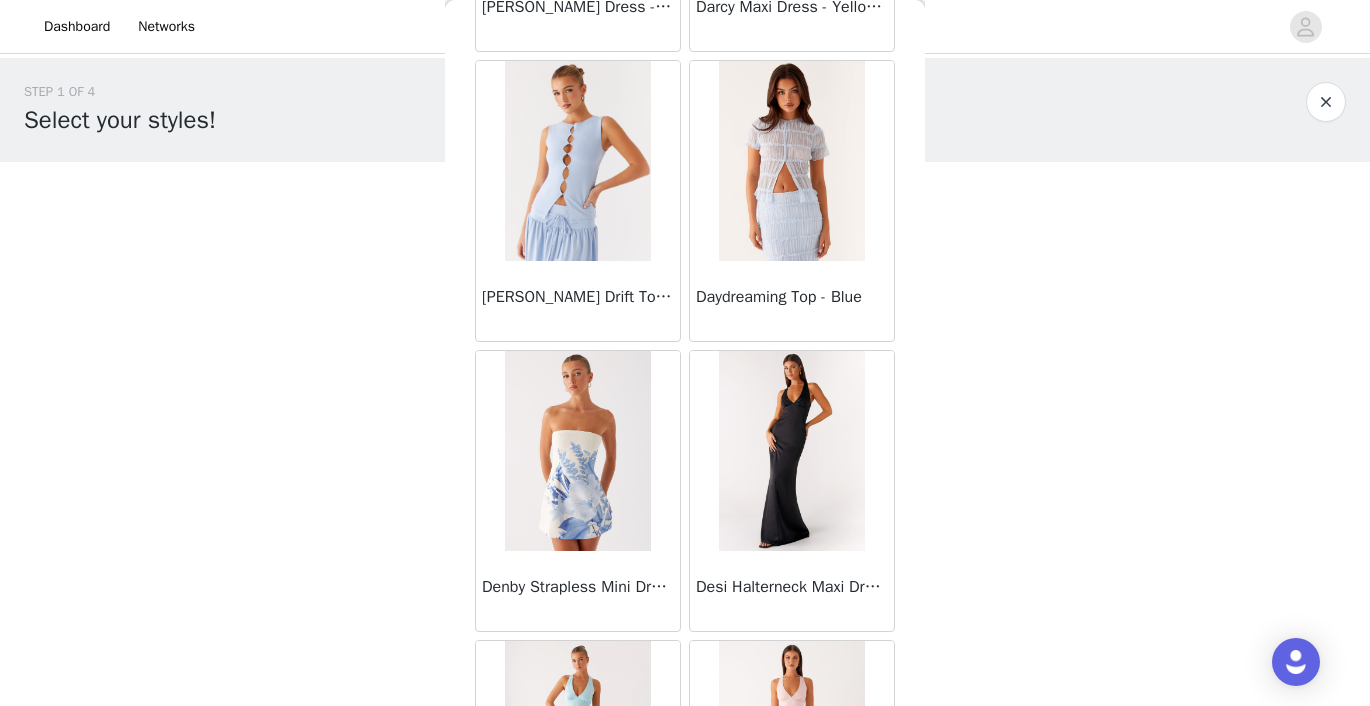 scroll, scrollTop: 16125, scrollLeft: 0, axis: vertical 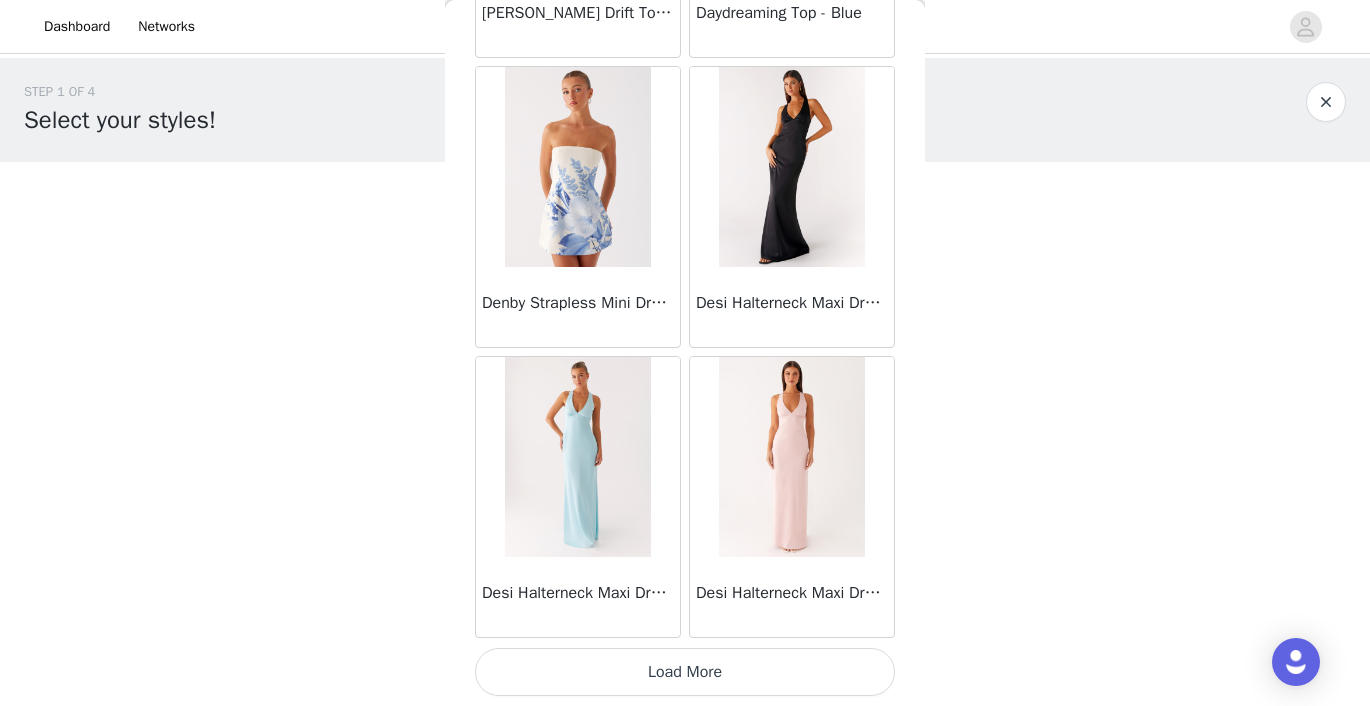 click on "Load More" at bounding box center [685, 672] 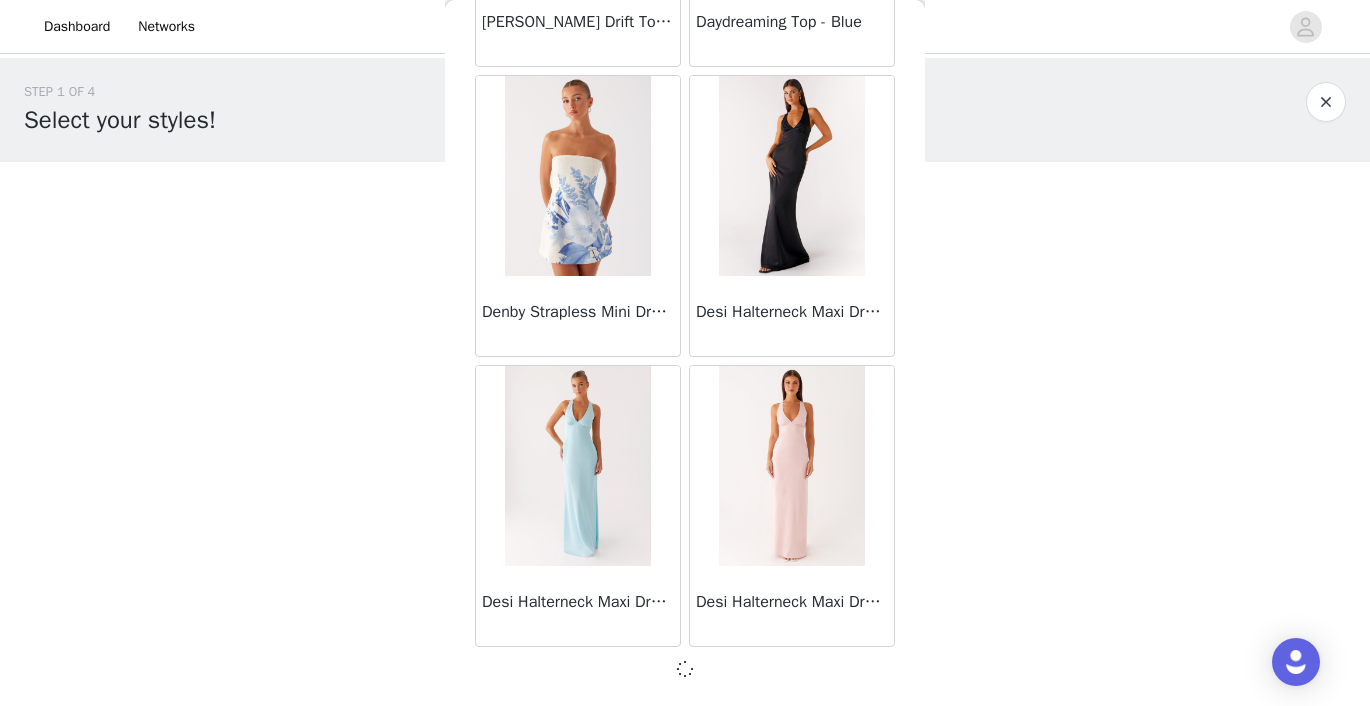 scroll, scrollTop: 16845, scrollLeft: 0, axis: vertical 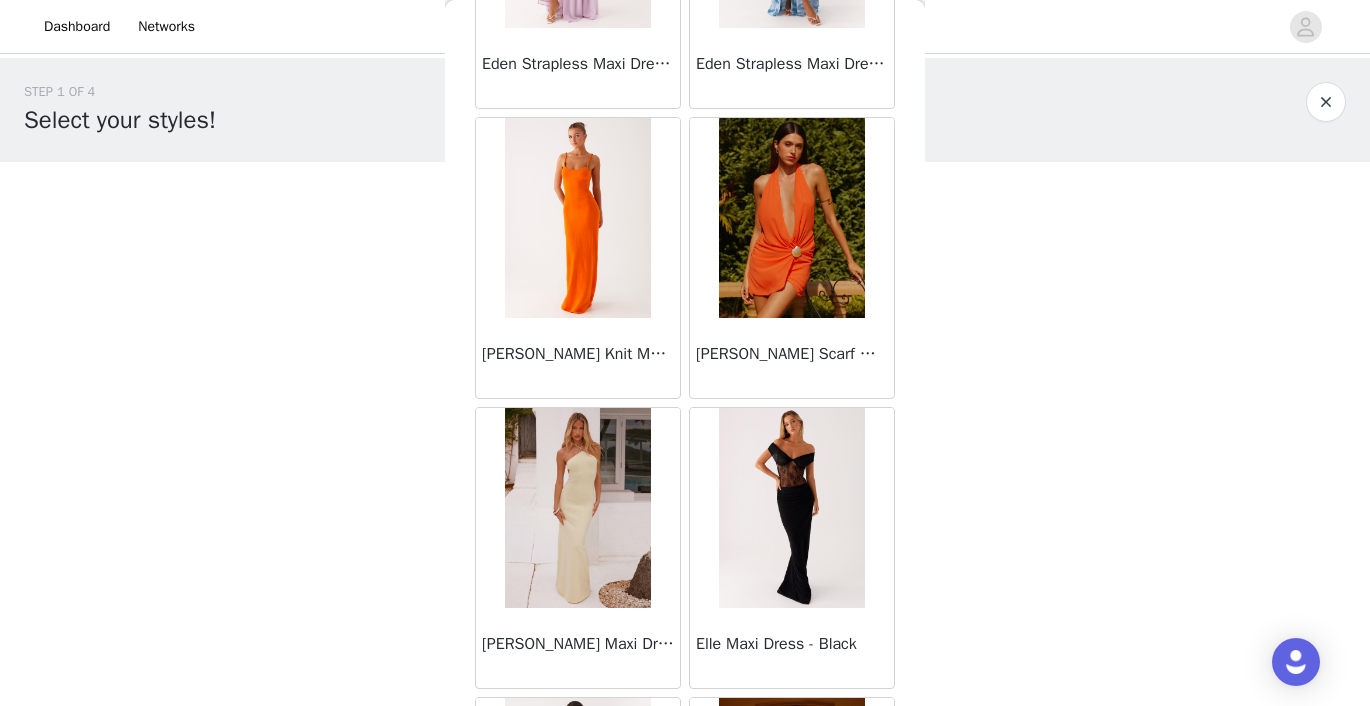 click on "[PERSON_NAME] Knit Maxi Dress - Orange" at bounding box center [578, 358] 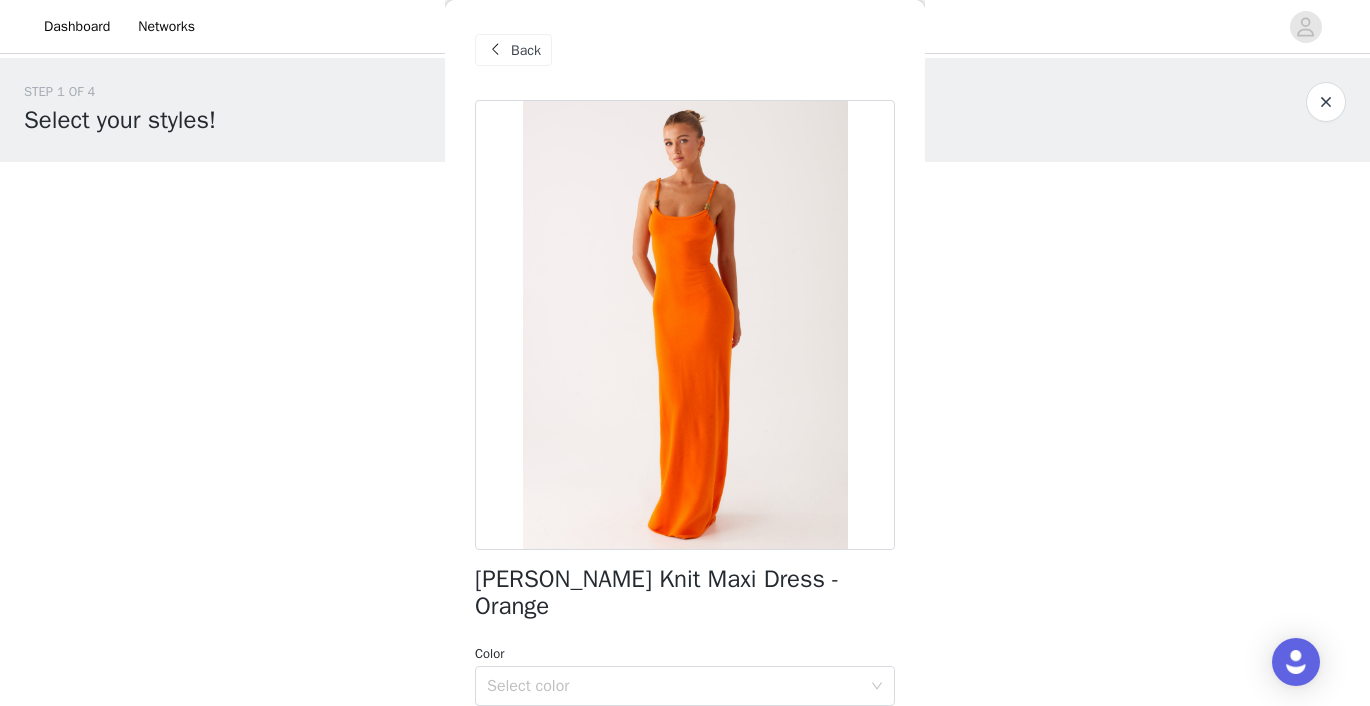 scroll, scrollTop: 0, scrollLeft: 0, axis: both 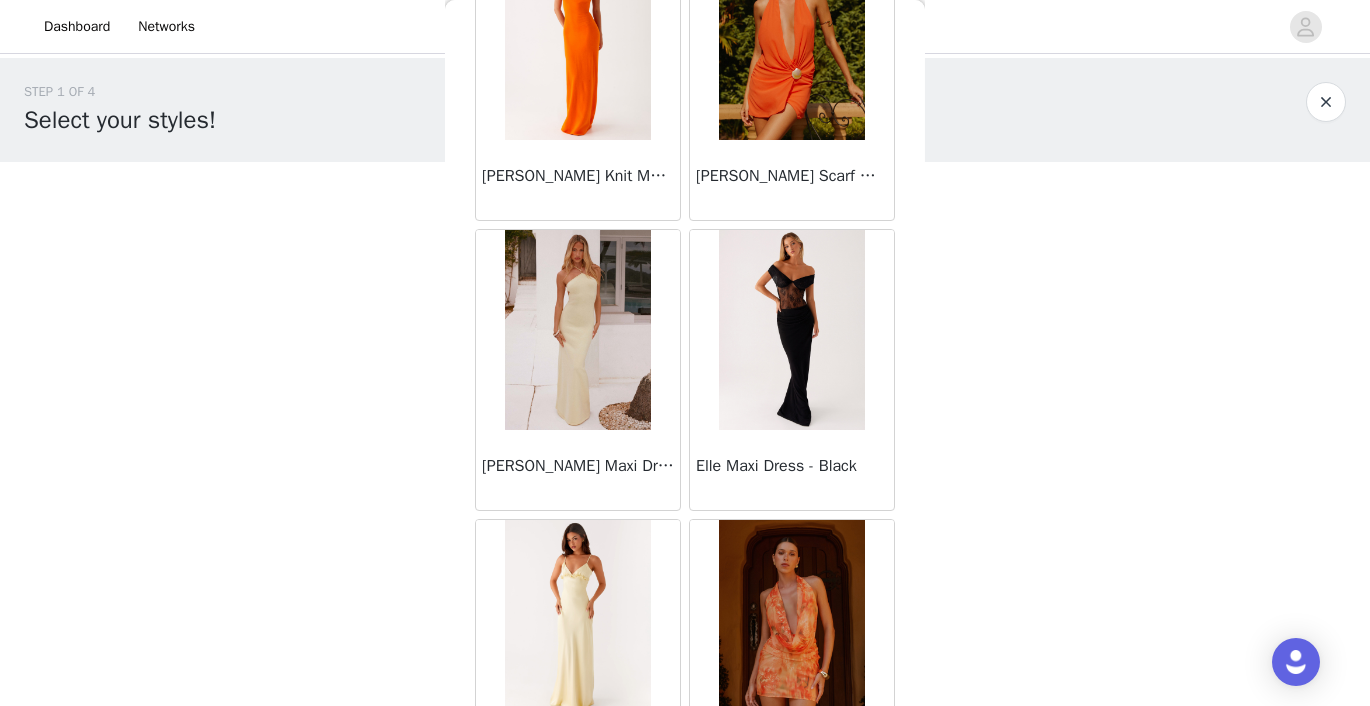 click at bounding box center [577, 330] 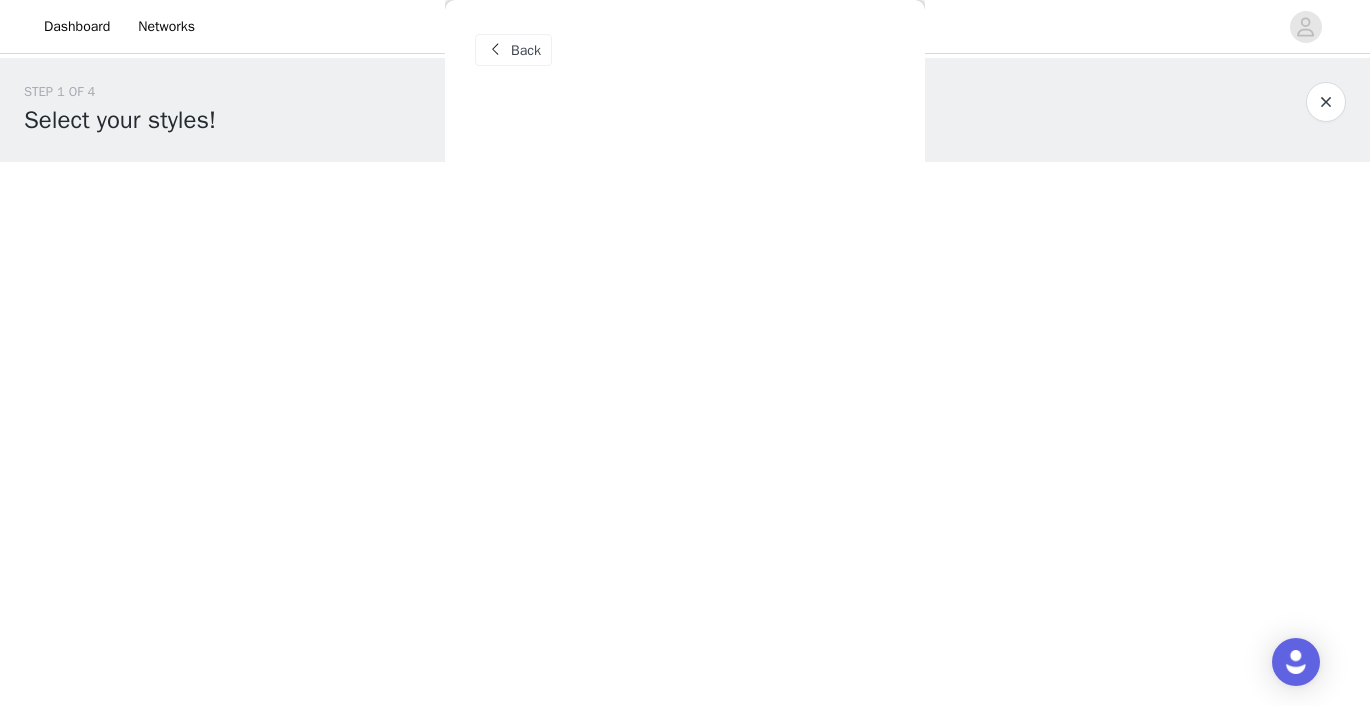 scroll, scrollTop: 0, scrollLeft: 0, axis: both 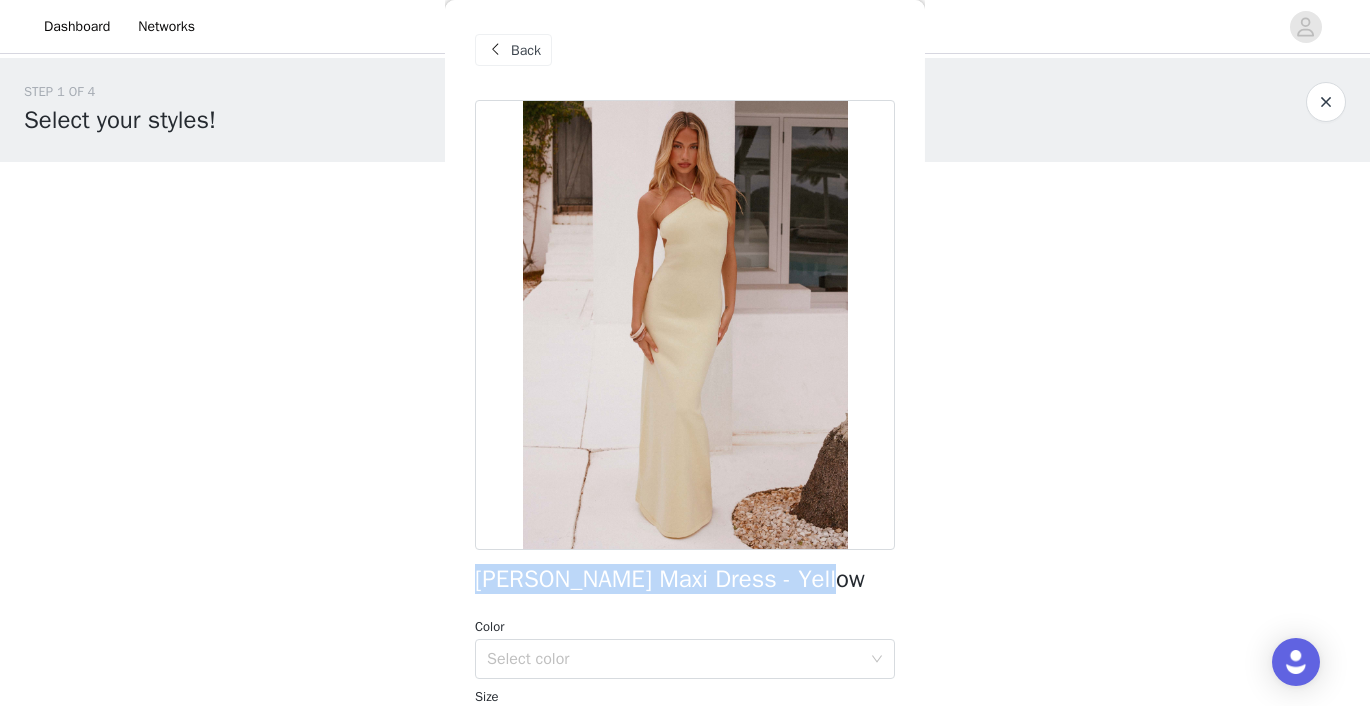 drag, startPoint x: 474, startPoint y: 578, endPoint x: 872, endPoint y: 573, distance: 398.0314 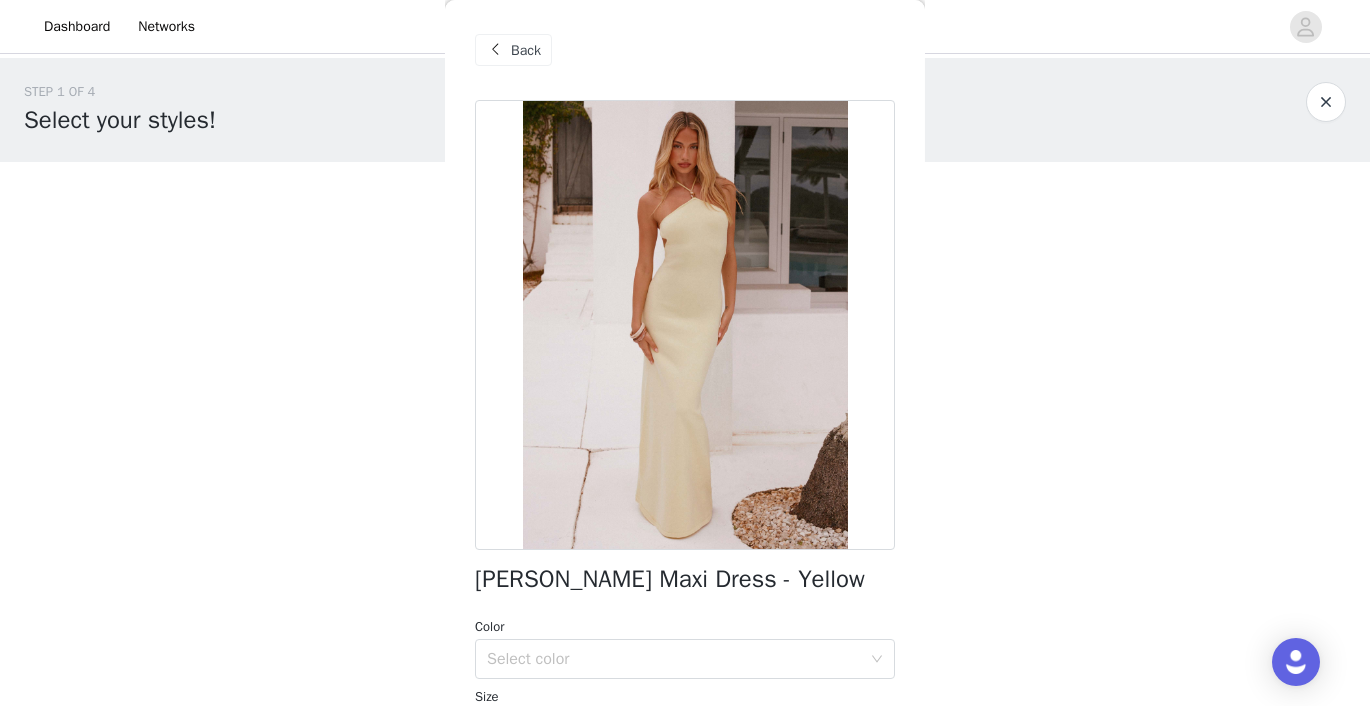 click on "Back" at bounding box center (526, 50) 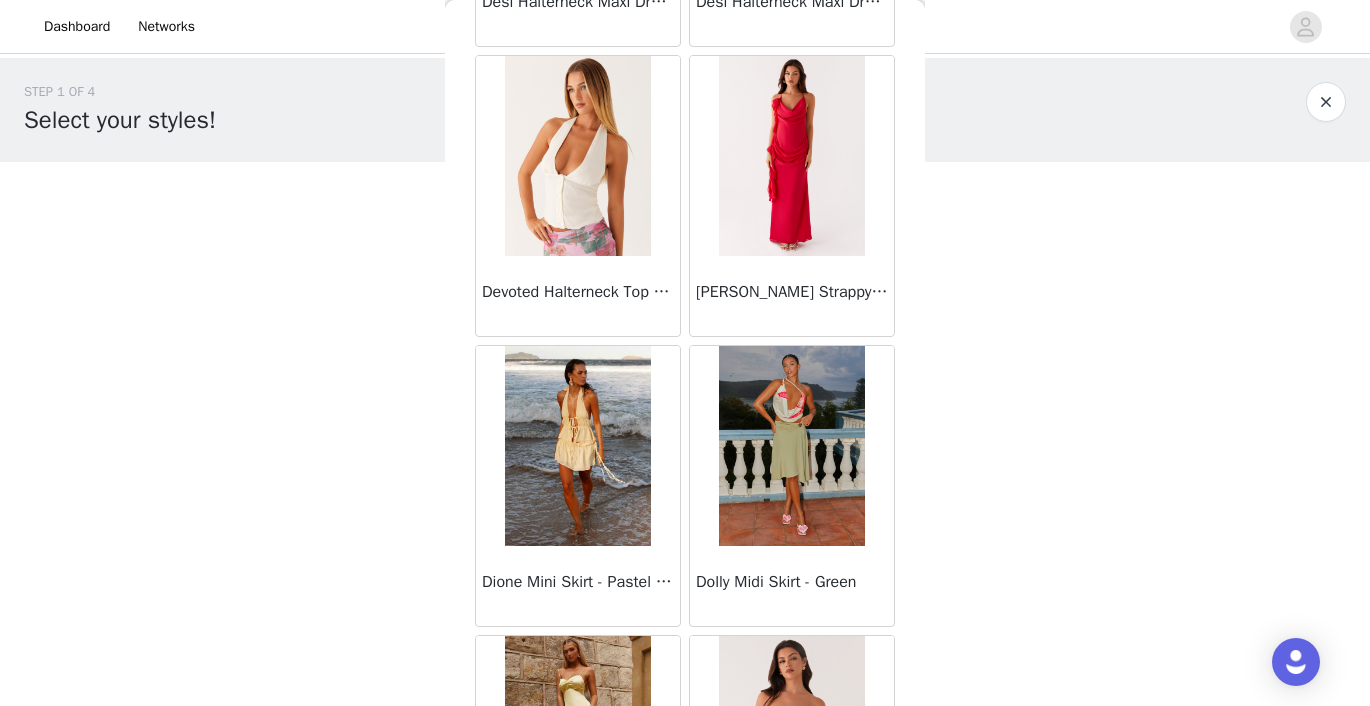 scroll, scrollTop: 17463, scrollLeft: 0, axis: vertical 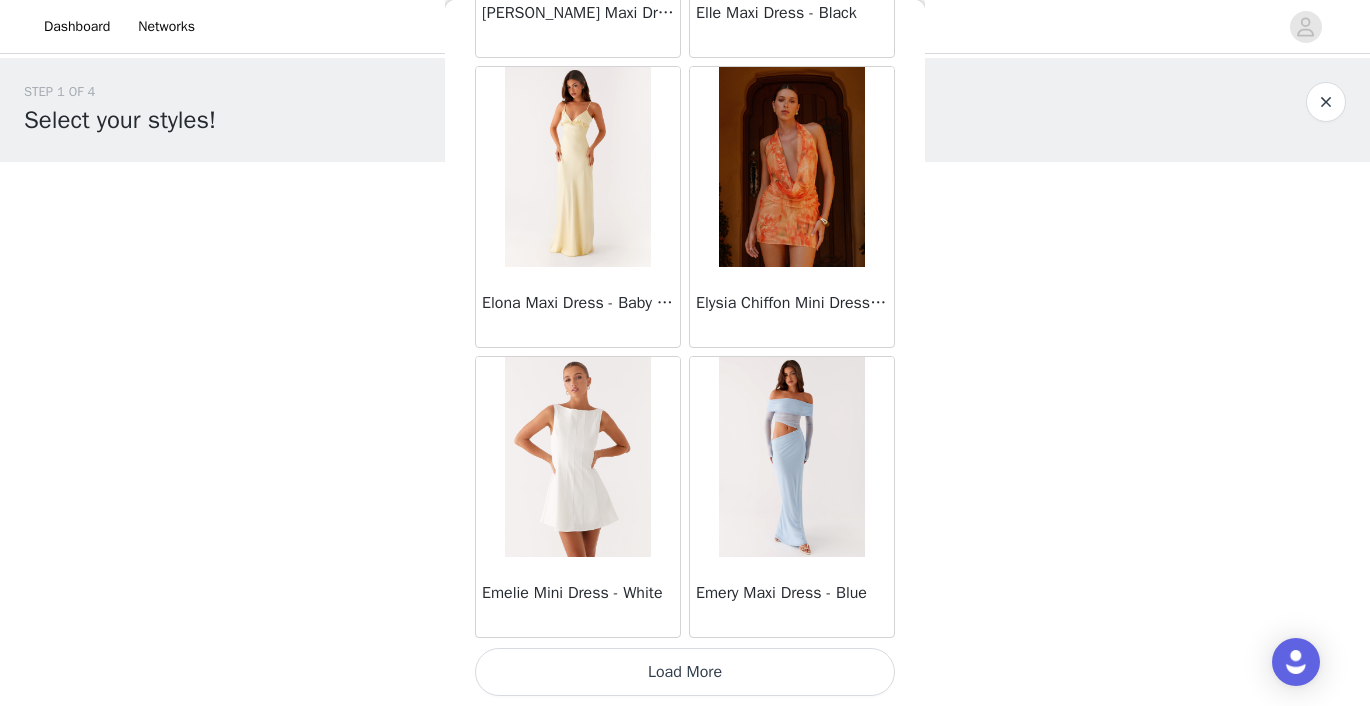 click on "Load More" at bounding box center [685, 672] 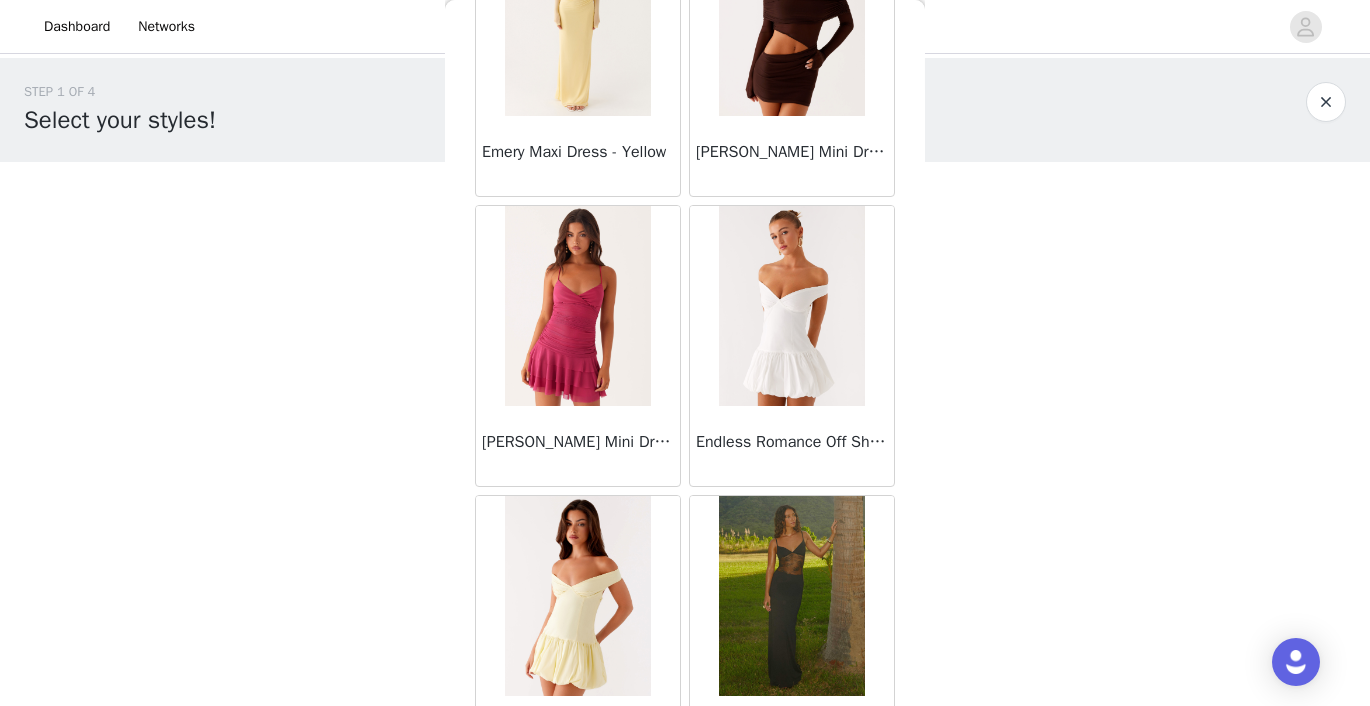 scroll, scrollTop: 20488, scrollLeft: 0, axis: vertical 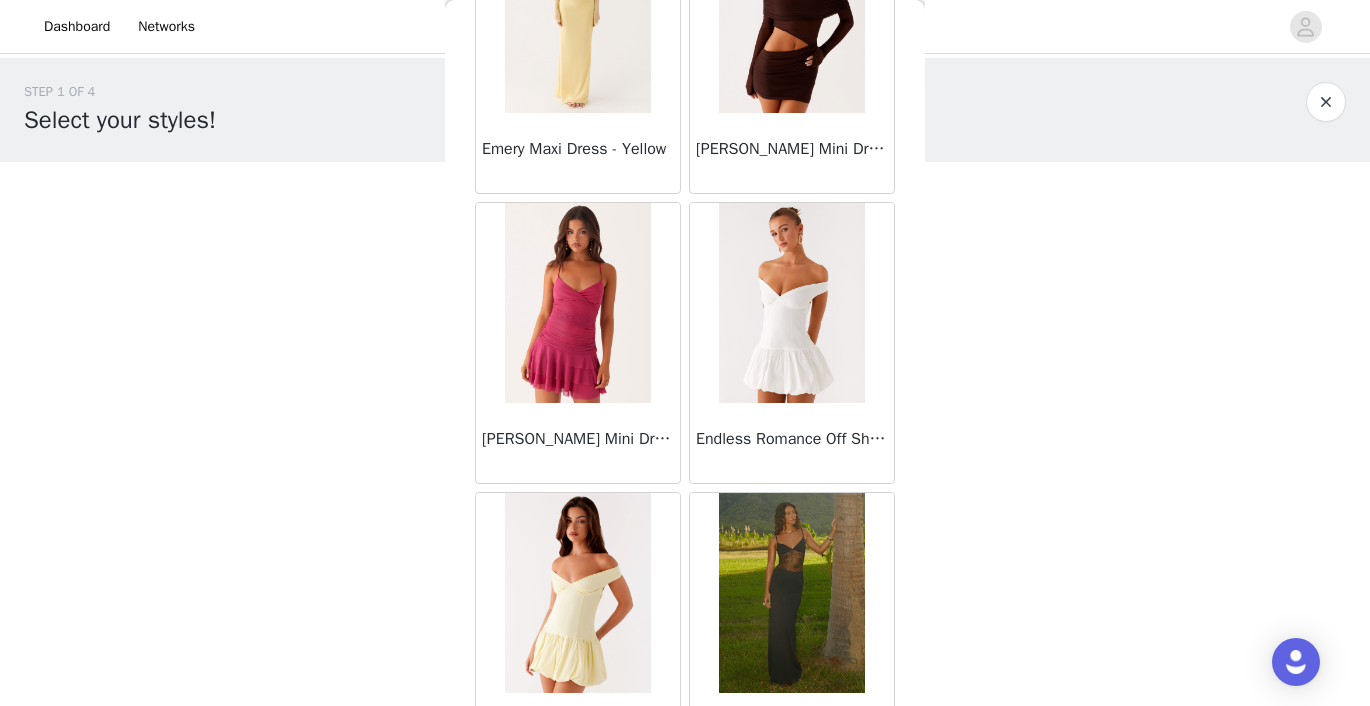click at bounding box center (577, 303) 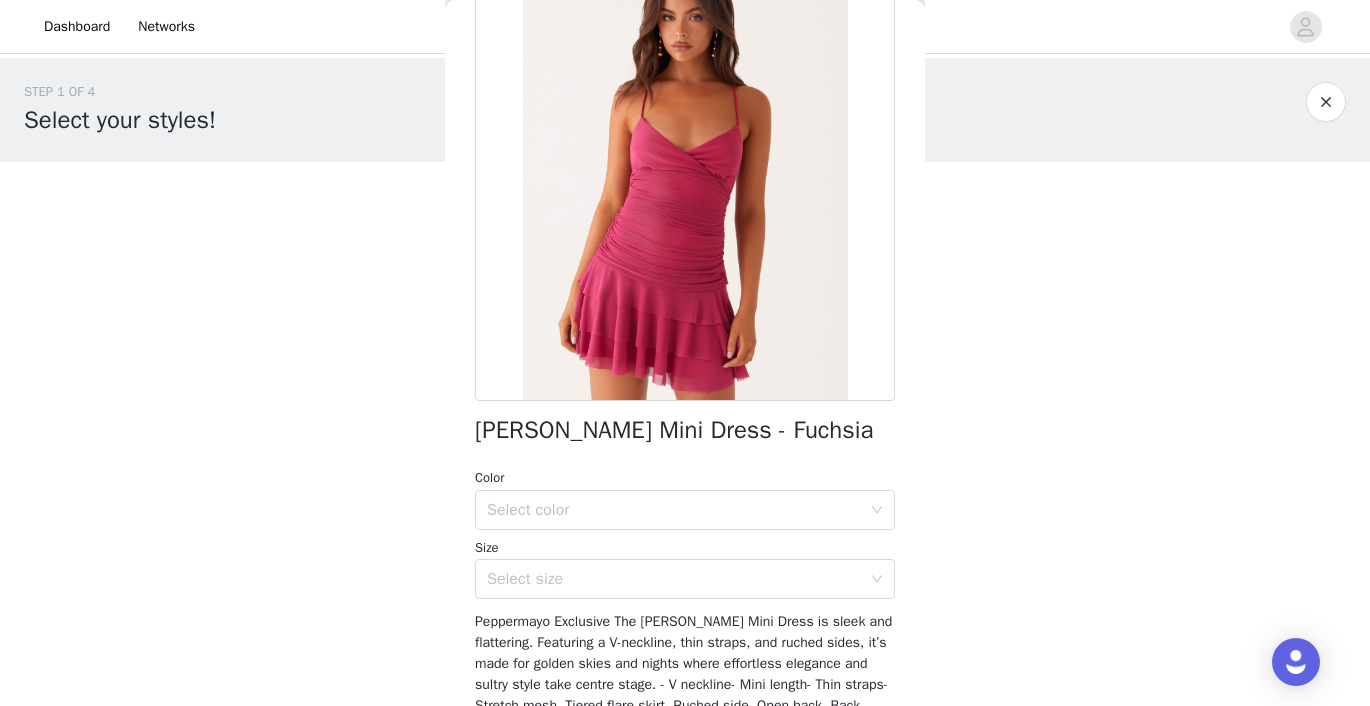 scroll, scrollTop: 177, scrollLeft: 0, axis: vertical 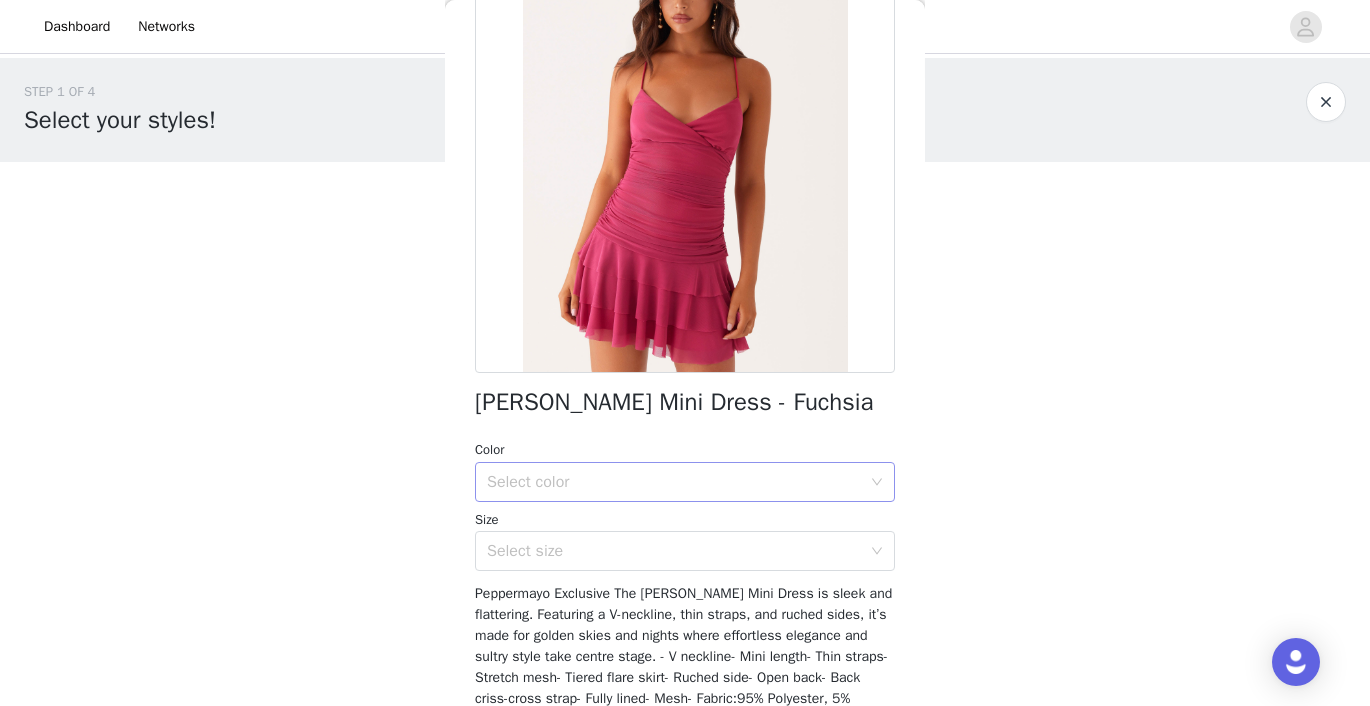 click on "Select color" at bounding box center (674, 482) 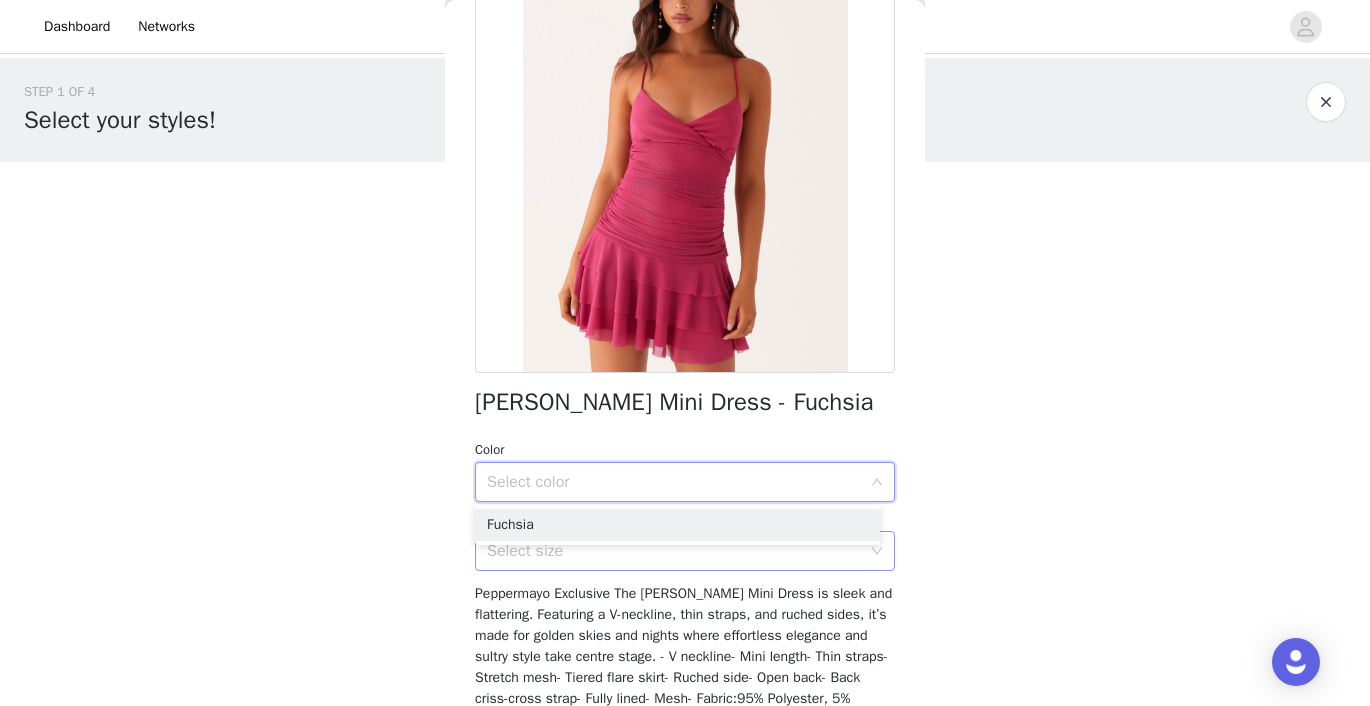 click on "Fuchsia" at bounding box center (677, 525) 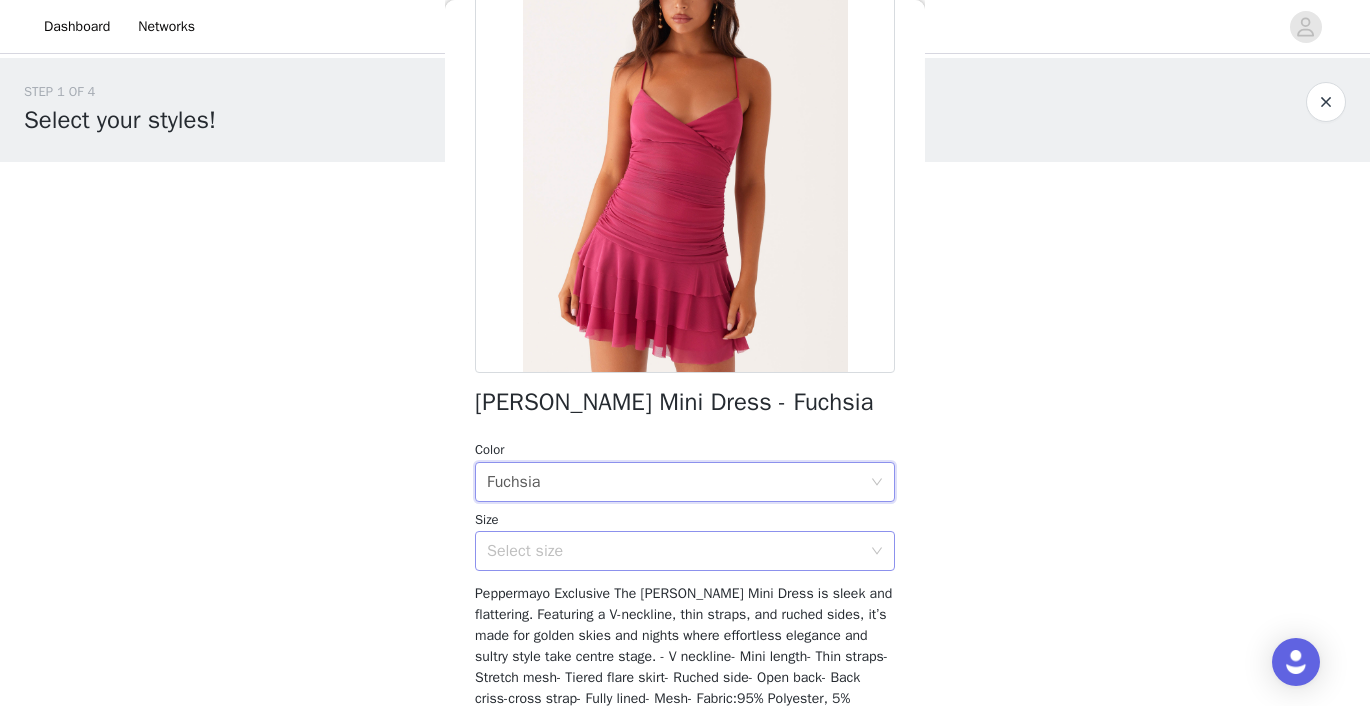 click on "Select size" at bounding box center (674, 551) 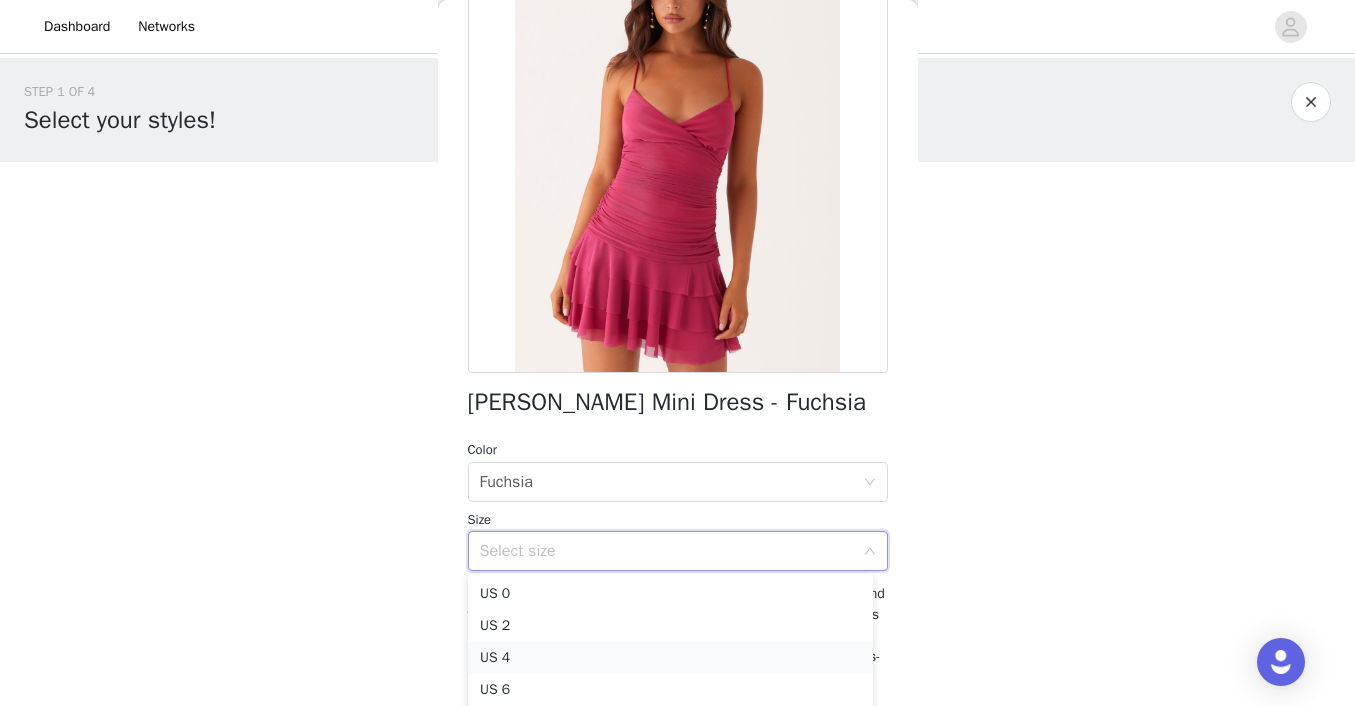 click on "US 4" at bounding box center (670, 658) 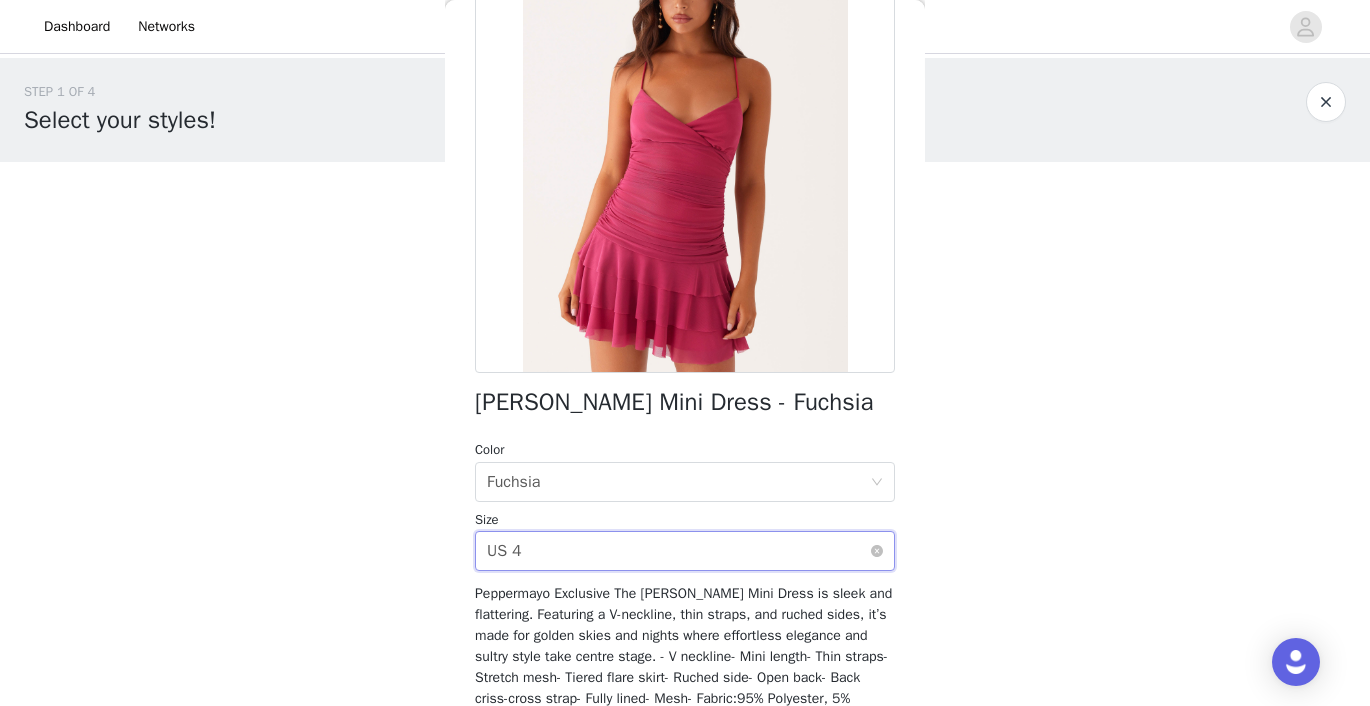 click on "Select size US 4" at bounding box center [685, 551] 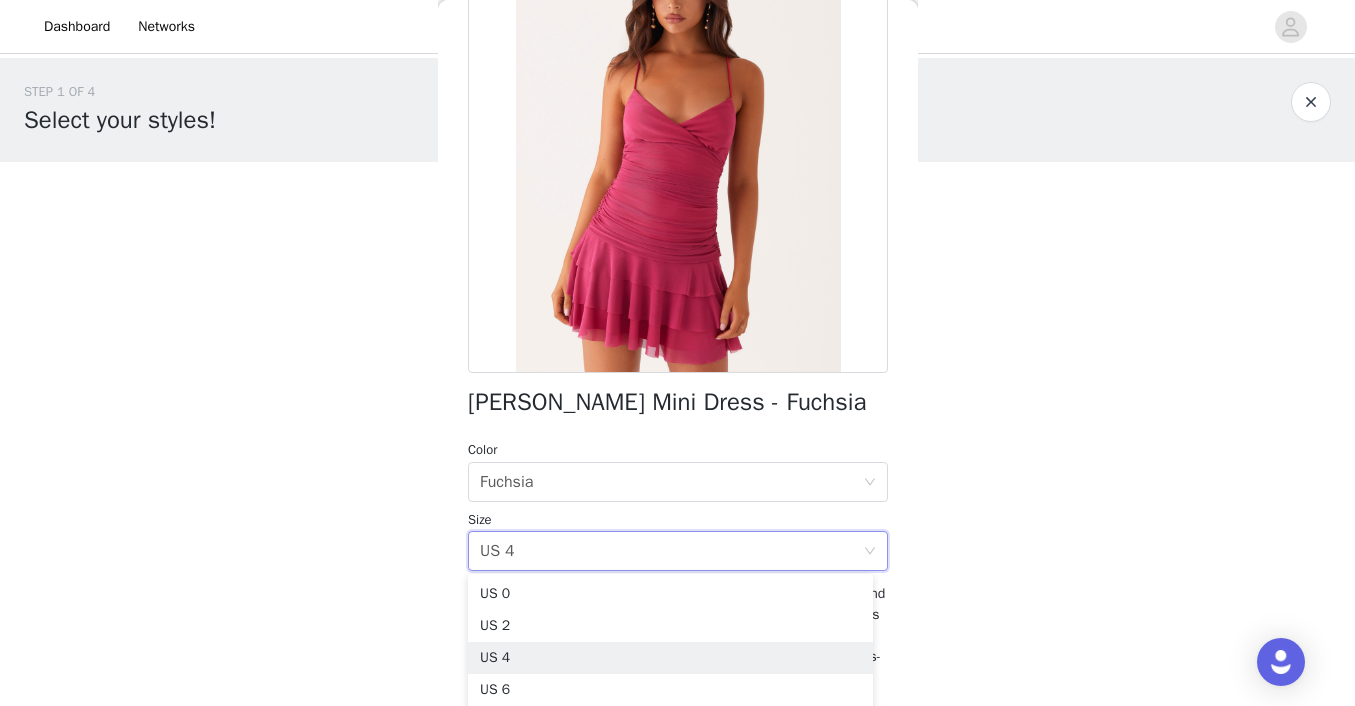 click on "Size" at bounding box center (678, 520) 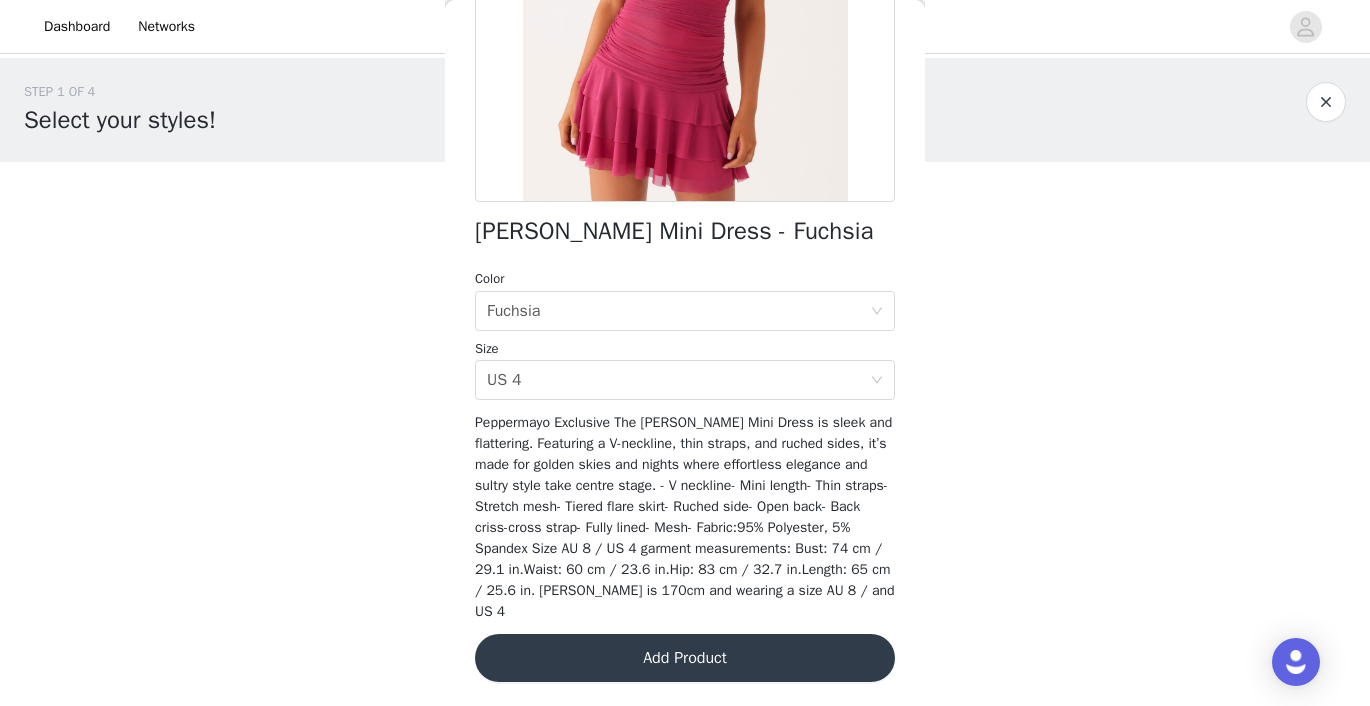 scroll, scrollTop: 347, scrollLeft: 0, axis: vertical 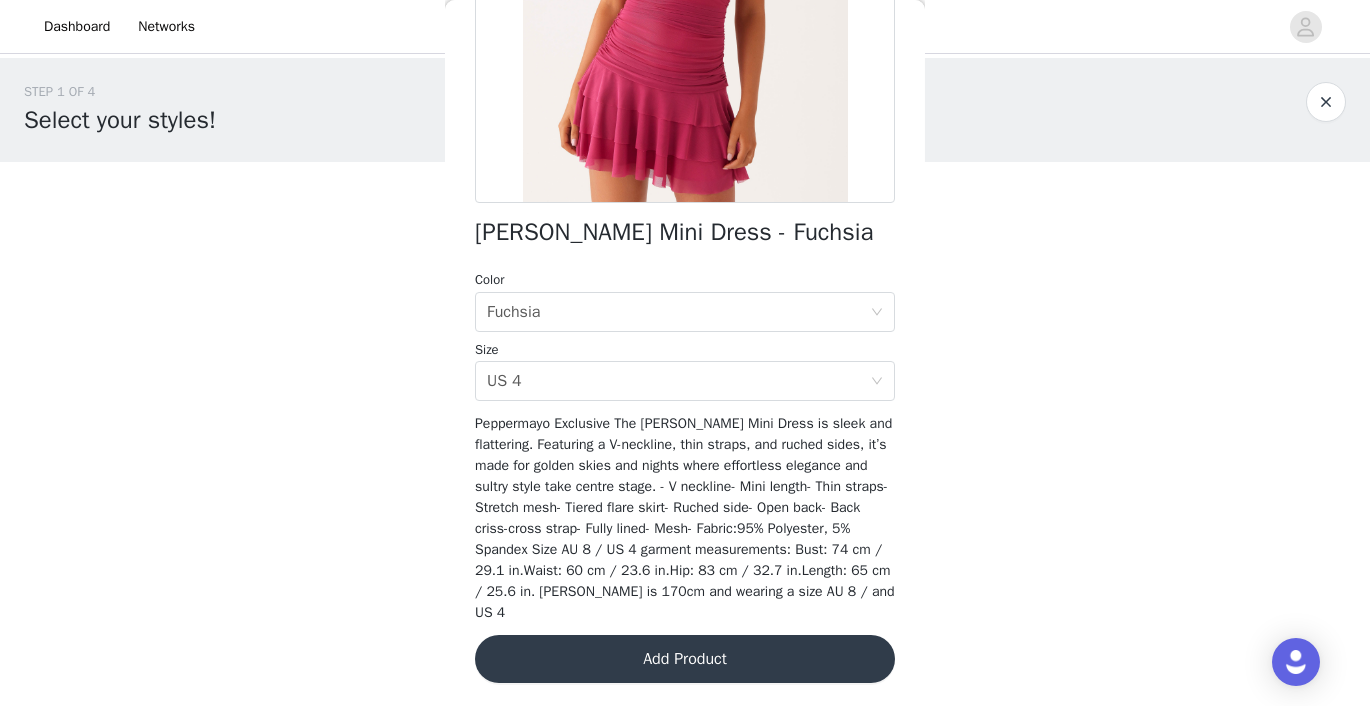 click on "Add Product" at bounding box center (685, 659) 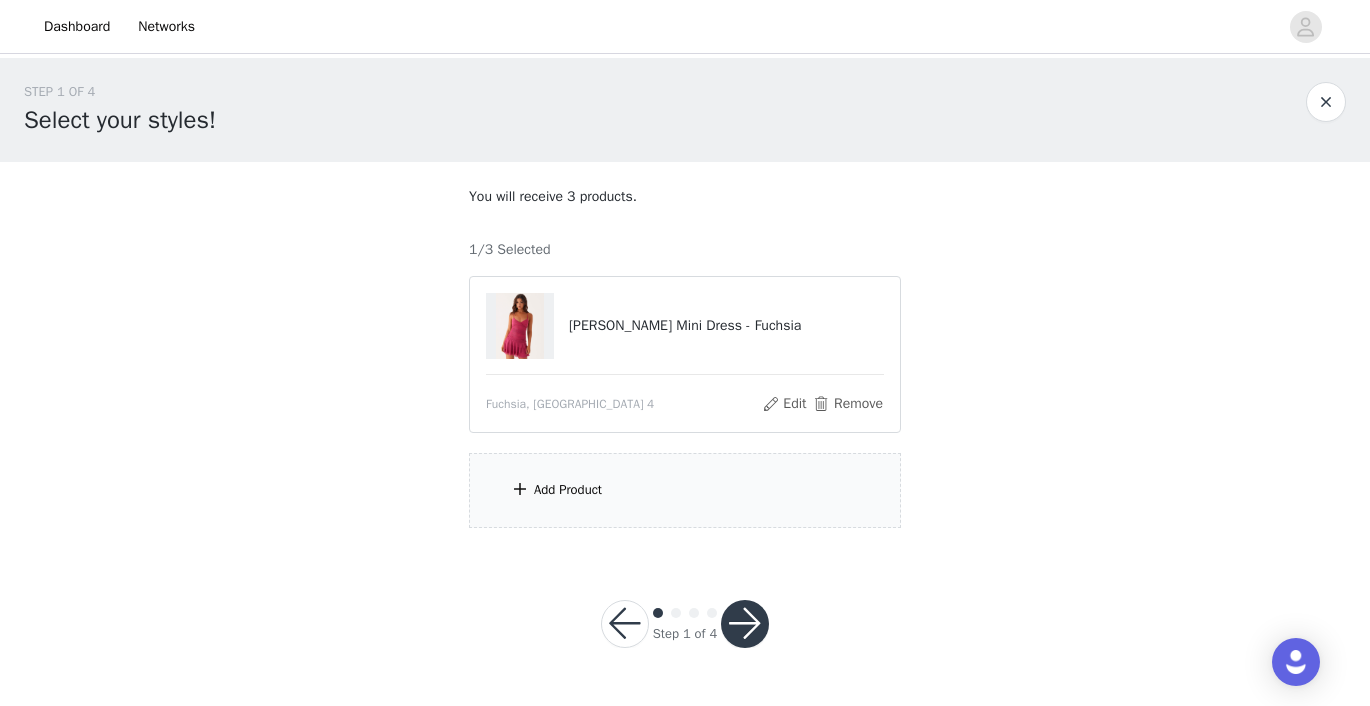 click on "Add Product" at bounding box center [685, 490] 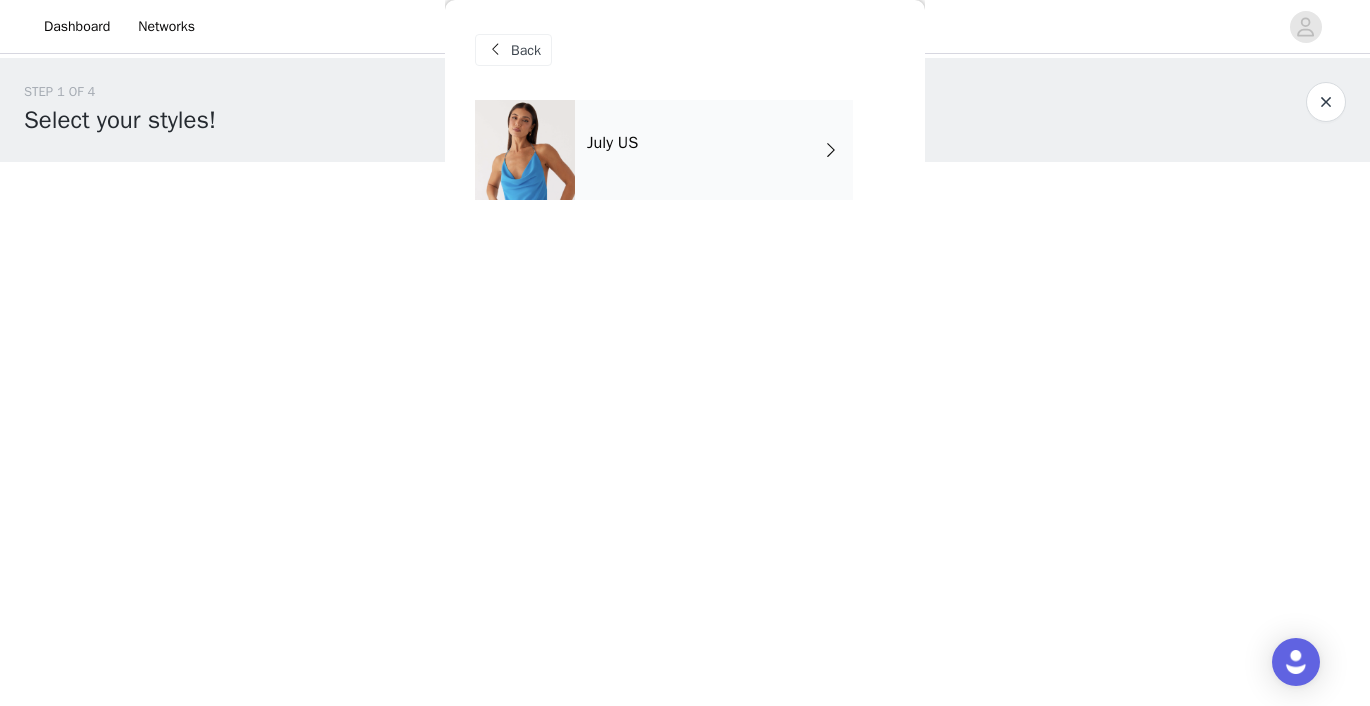 drag, startPoint x: 801, startPoint y: 162, endPoint x: 756, endPoint y: 287, distance: 132.8533 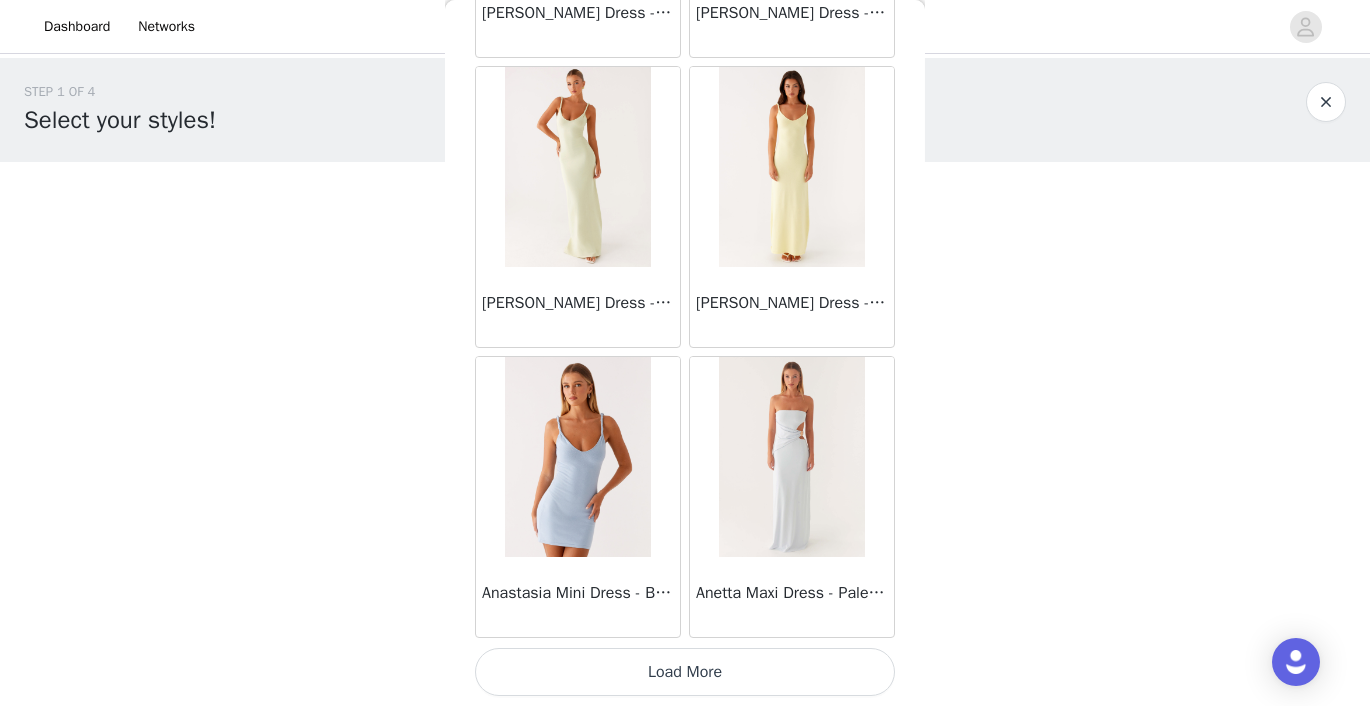 scroll, scrollTop: 2354, scrollLeft: 0, axis: vertical 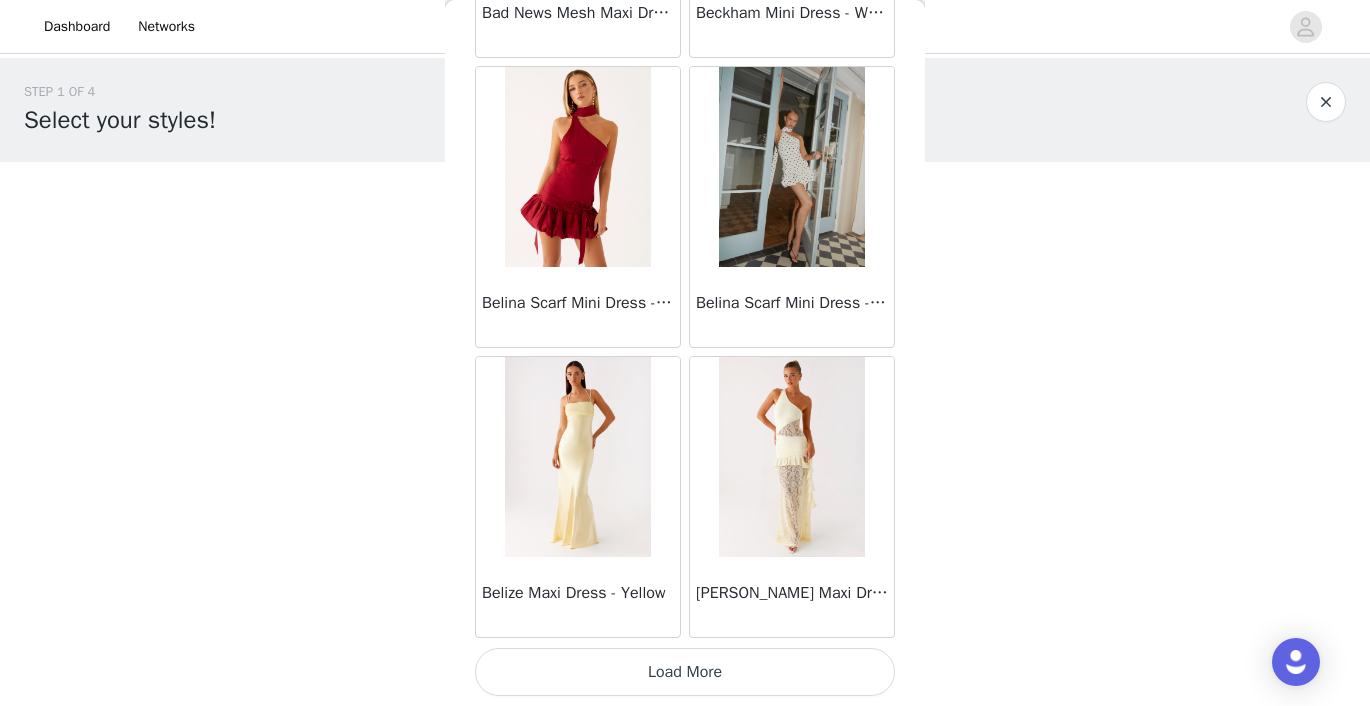 click on "Load More" at bounding box center [685, 672] 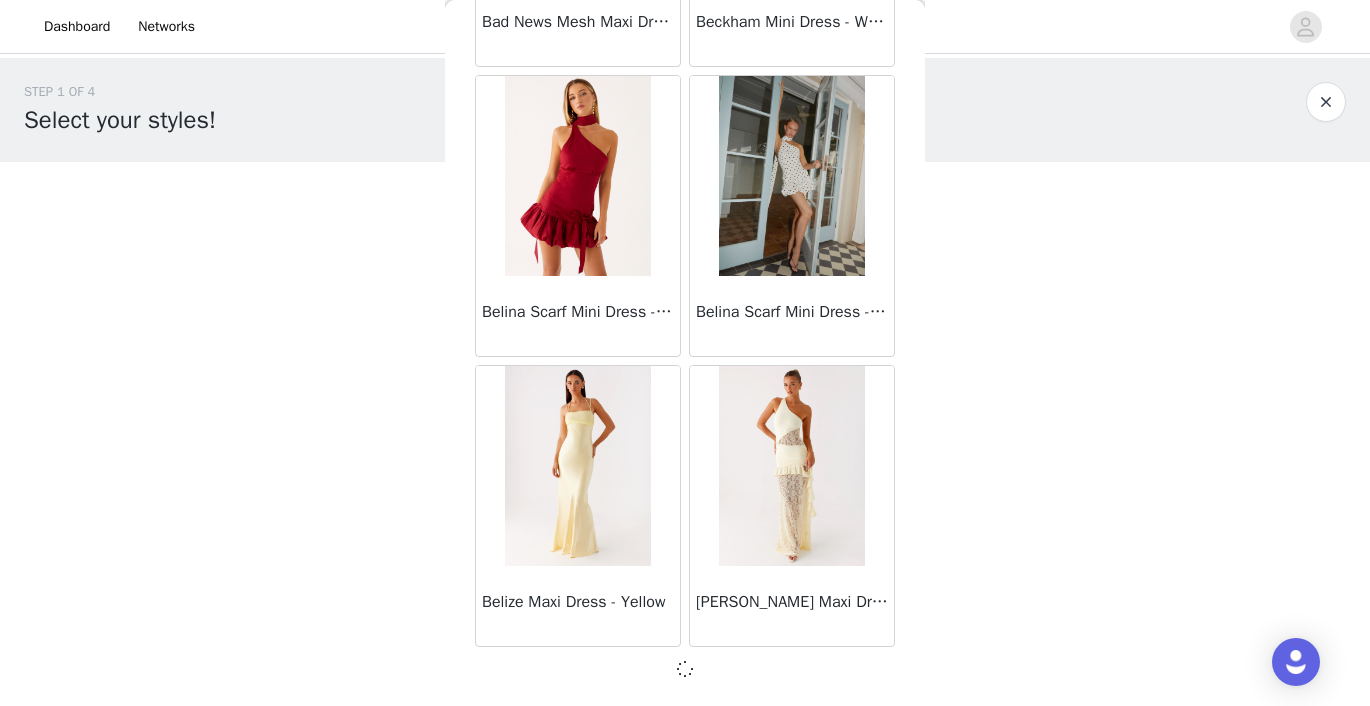 scroll, scrollTop: 5245, scrollLeft: 0, axis: vertical 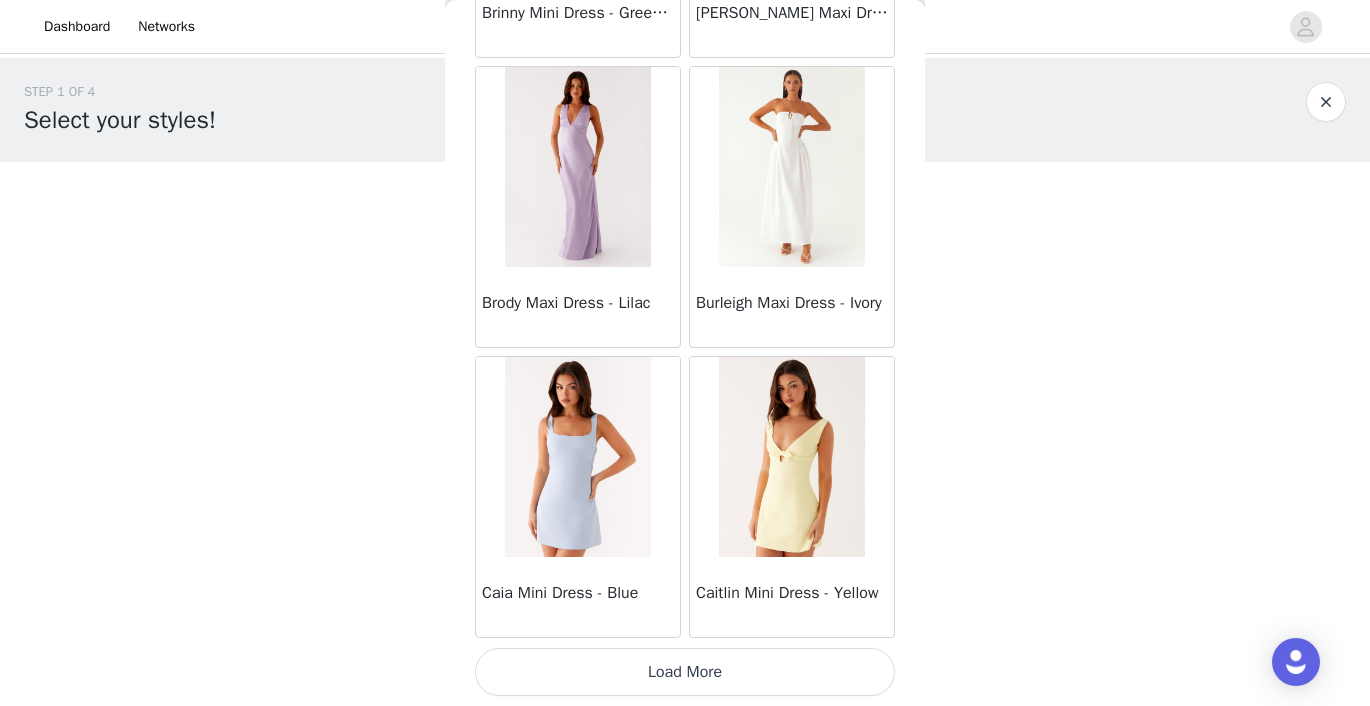 click on "Load More" at bounding box center [685, 672] 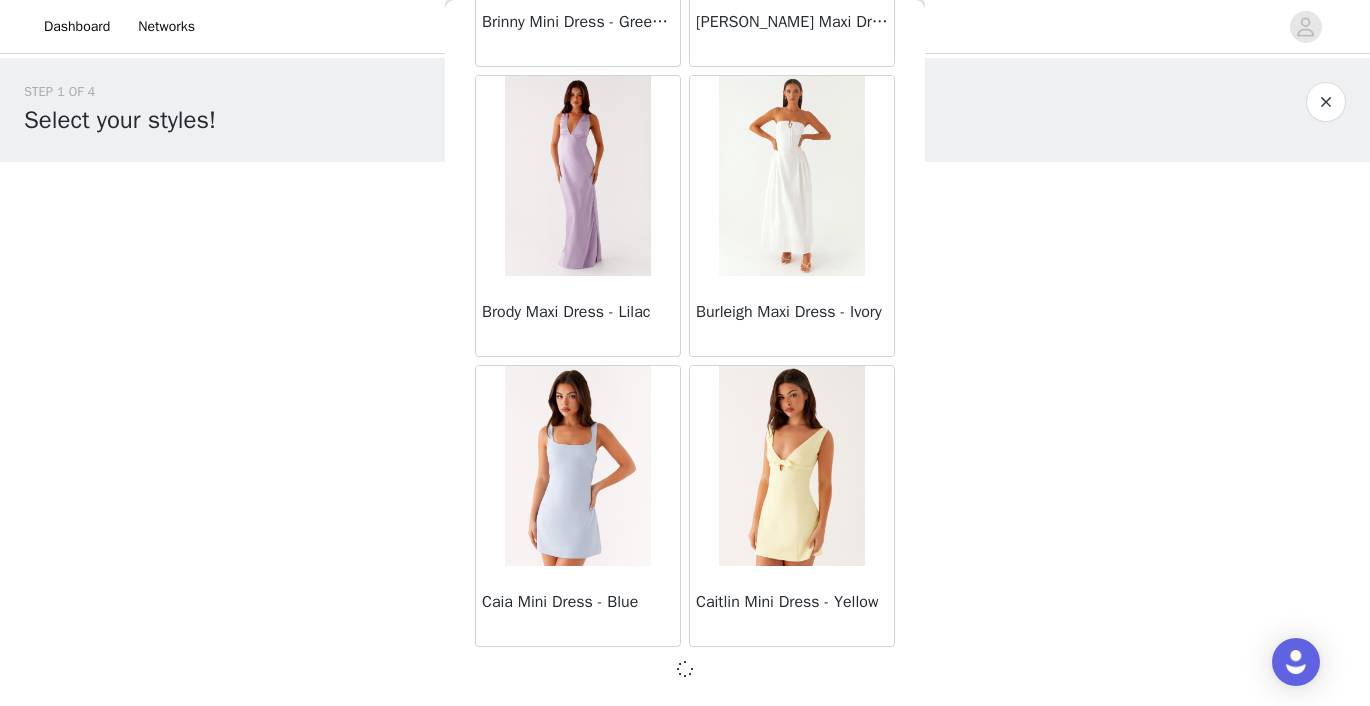 scroll, scrollTop: 2, scrollLeft: 0, axis: vertical 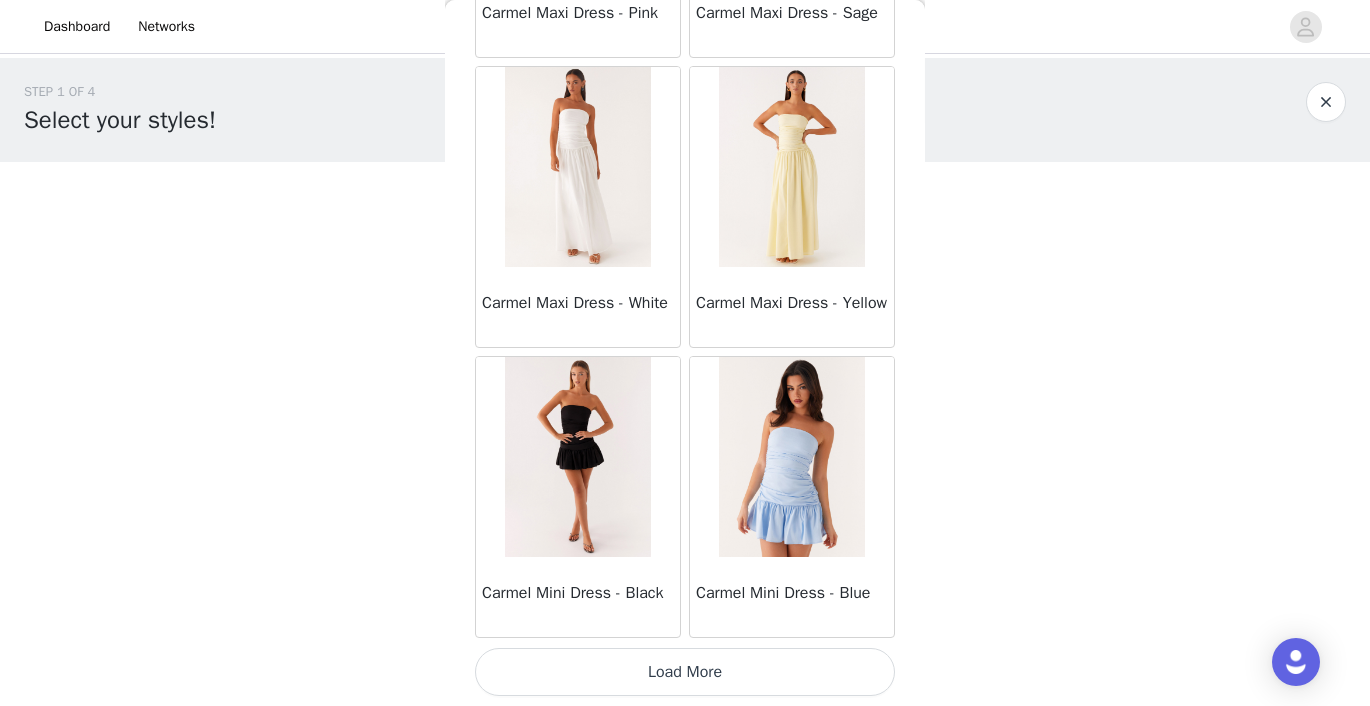 drag, startPoint x: 661, startPoint y: 654, endPoint x: 661, endPoint y: 643, distance: 11 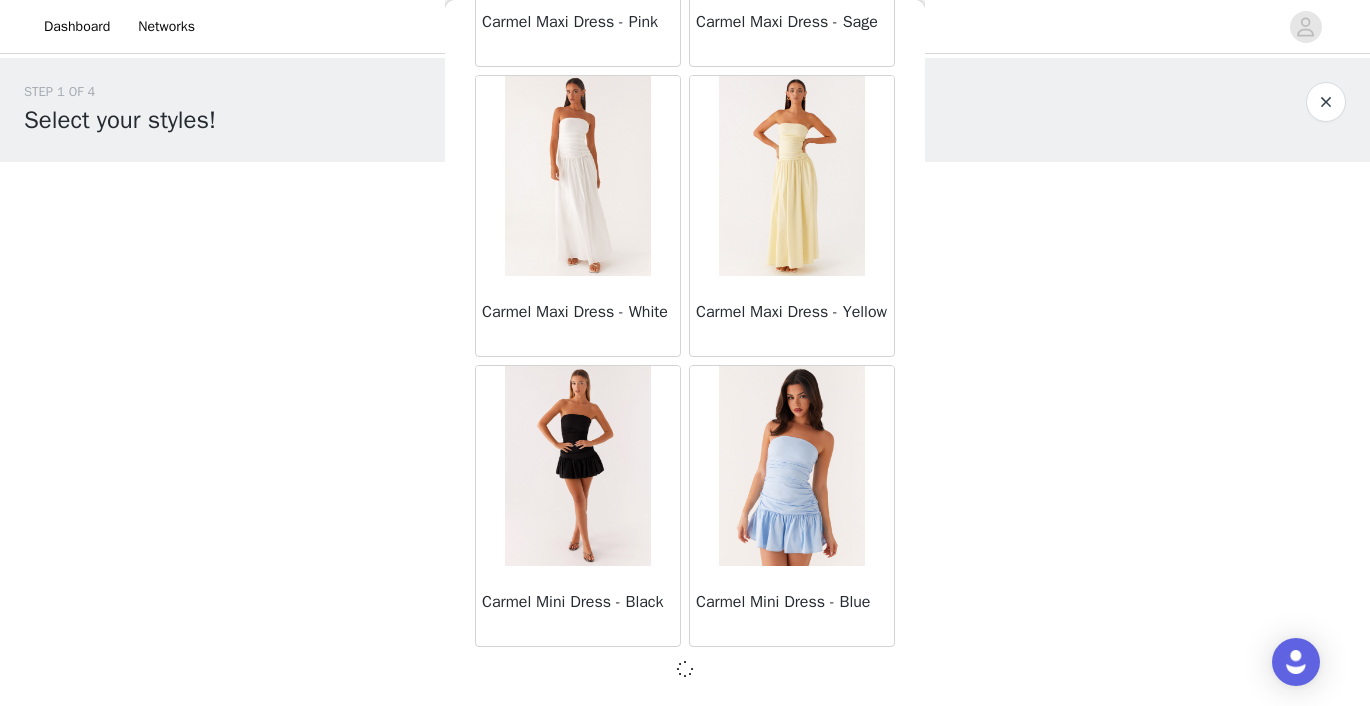 scroll, scrollTop: 11045, scrollLeft: 0, axis: vertical 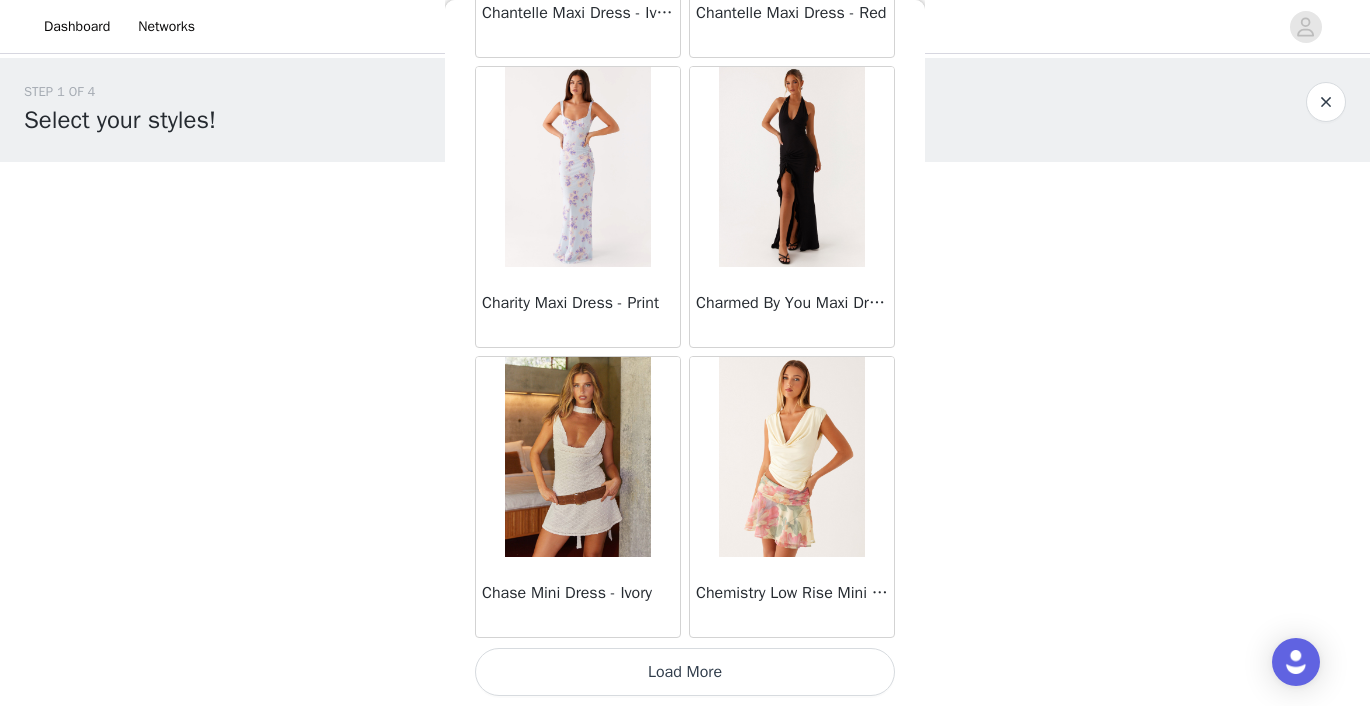 click on "Load More" at bounding box center [685, 672] 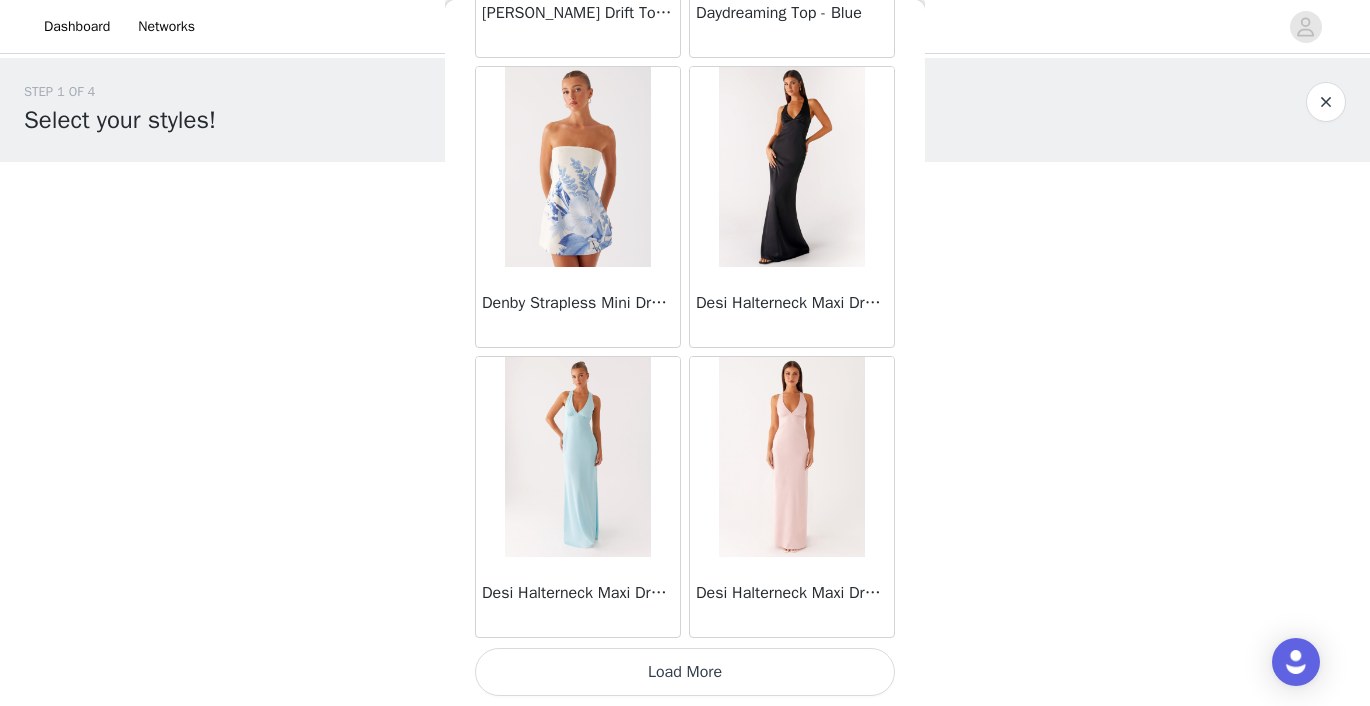 click on "Load More" at bounding box center (685, 672) 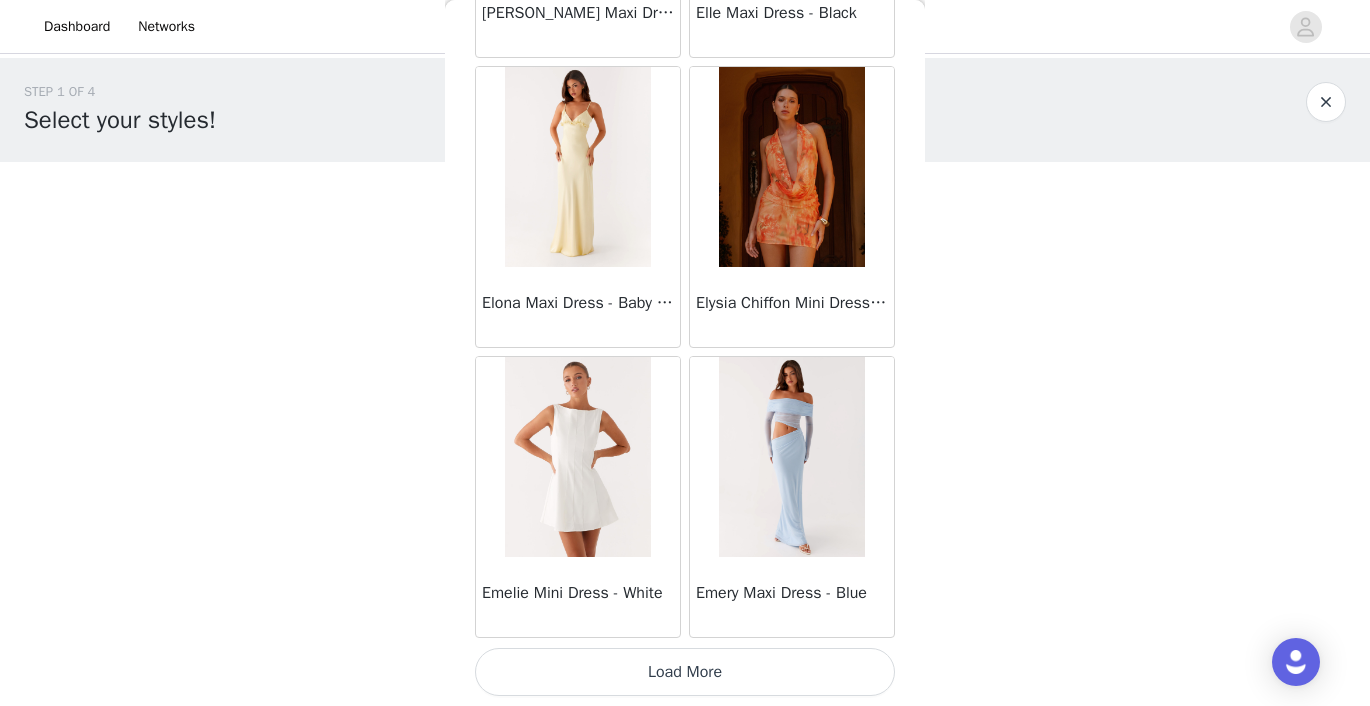 click on "Load More" at bounding box center [685, 672] 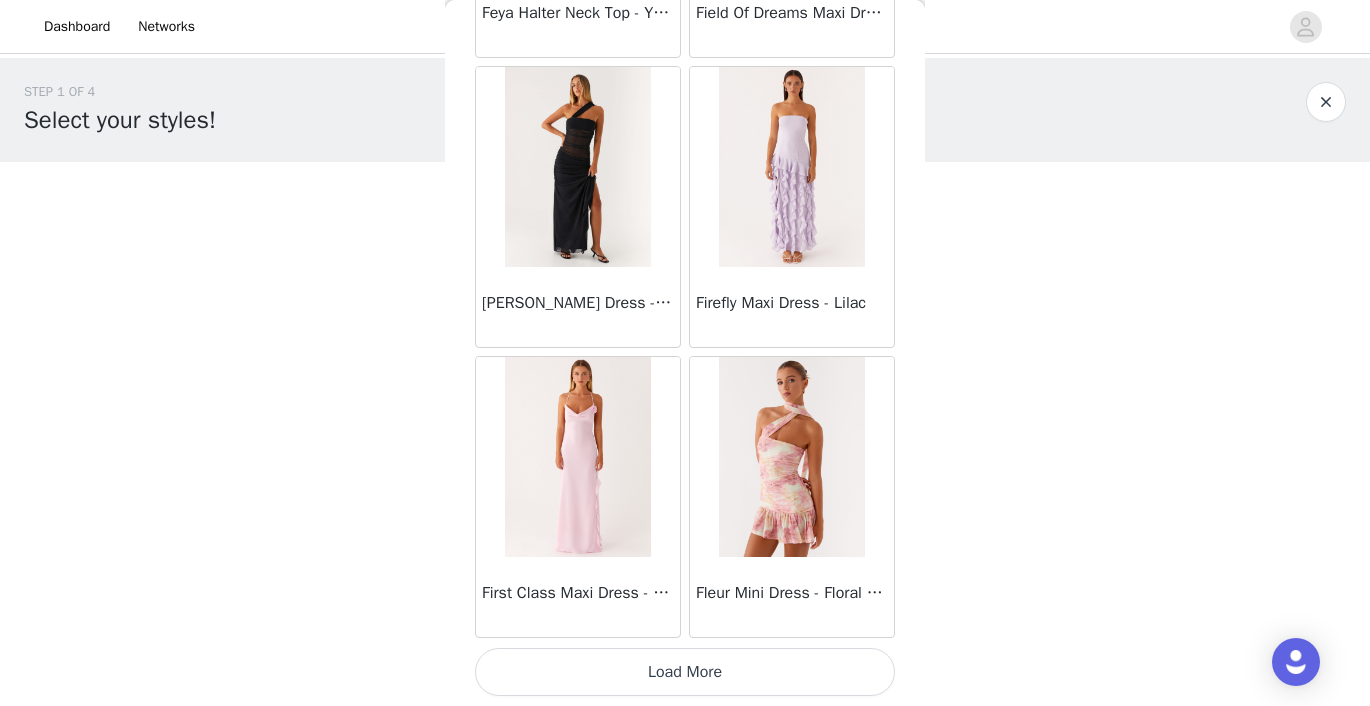 click on "Load More" at bounding box center [685, 672] 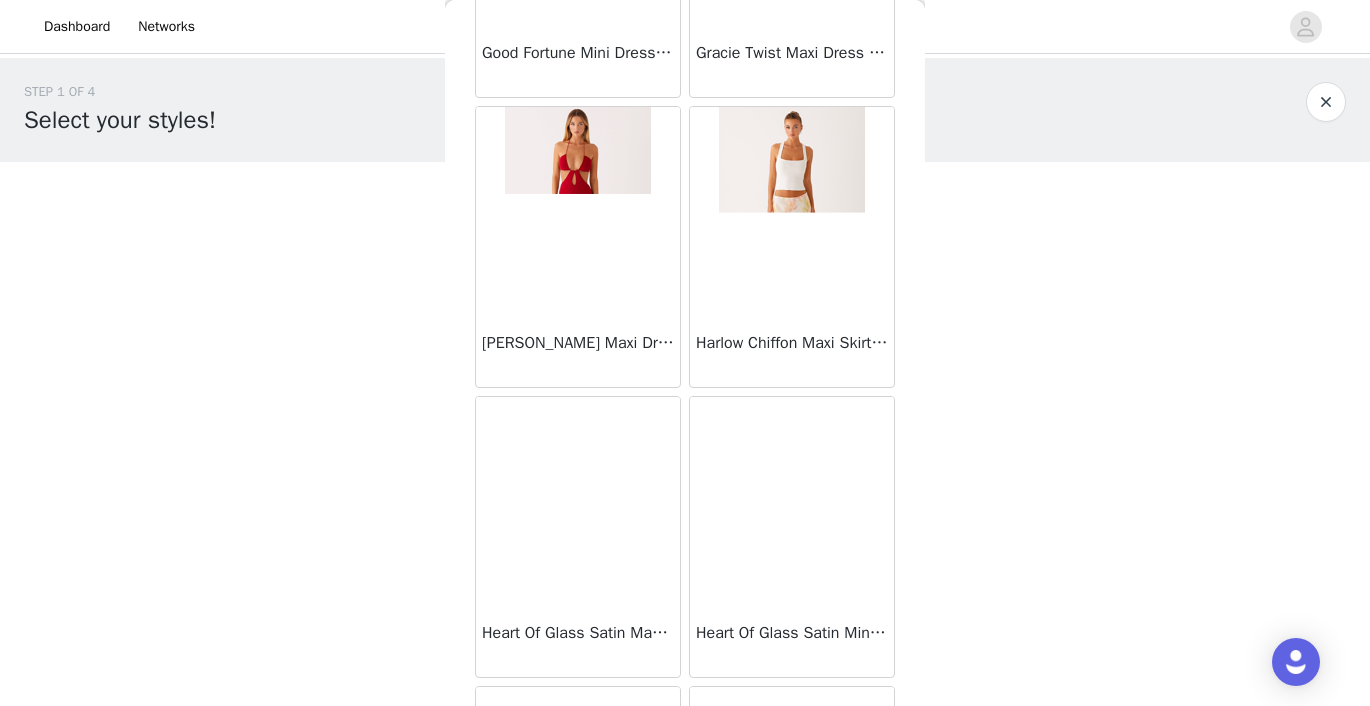 scroll, scrollTop: 24954, scrollLeft: 0, axis: vertical 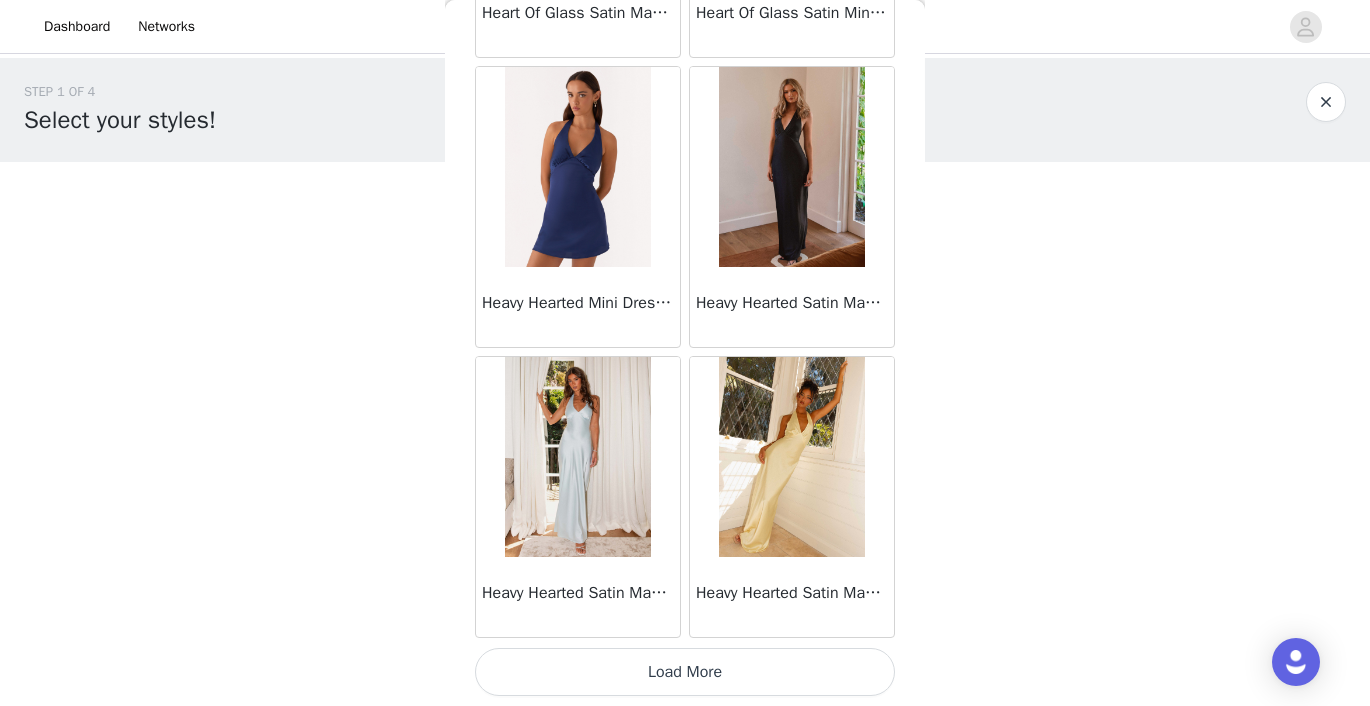 click on "Load More" at bounding box center [685, 672] 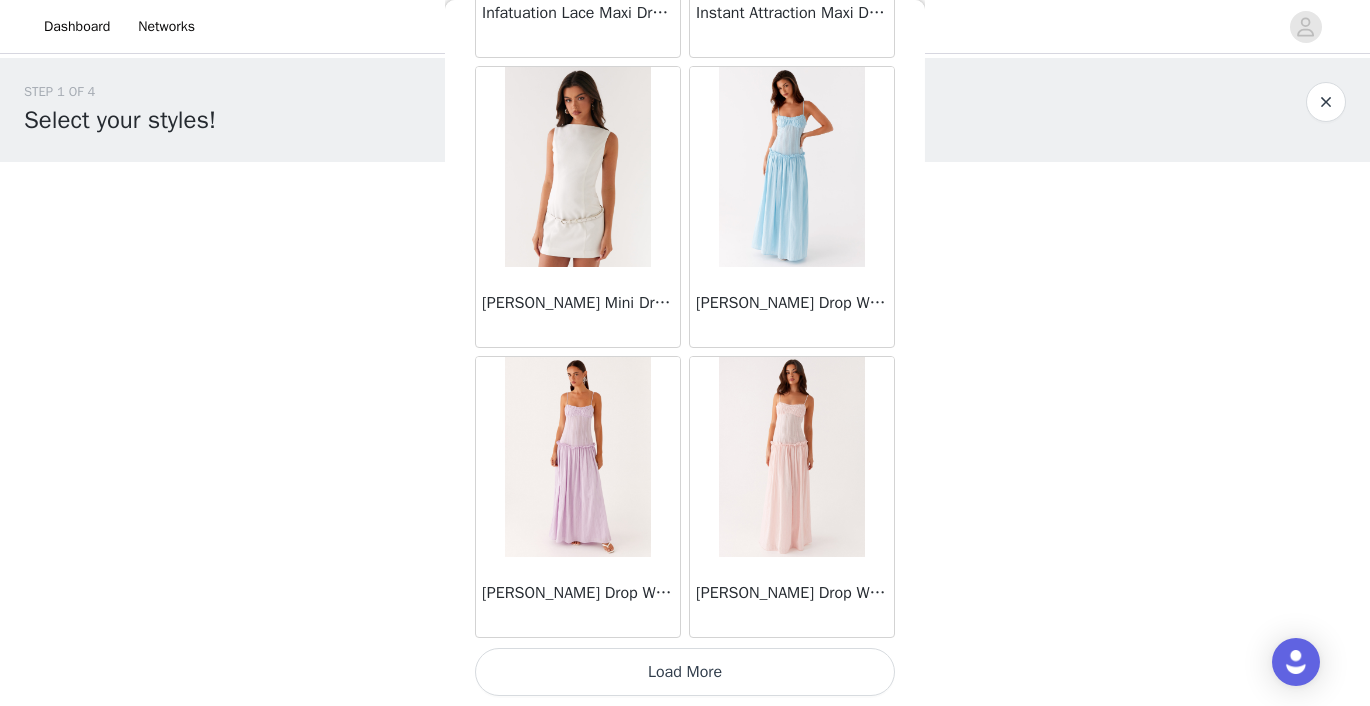 scroll, scrollTop: 28454, scrollLeft: 0, axis: vertical 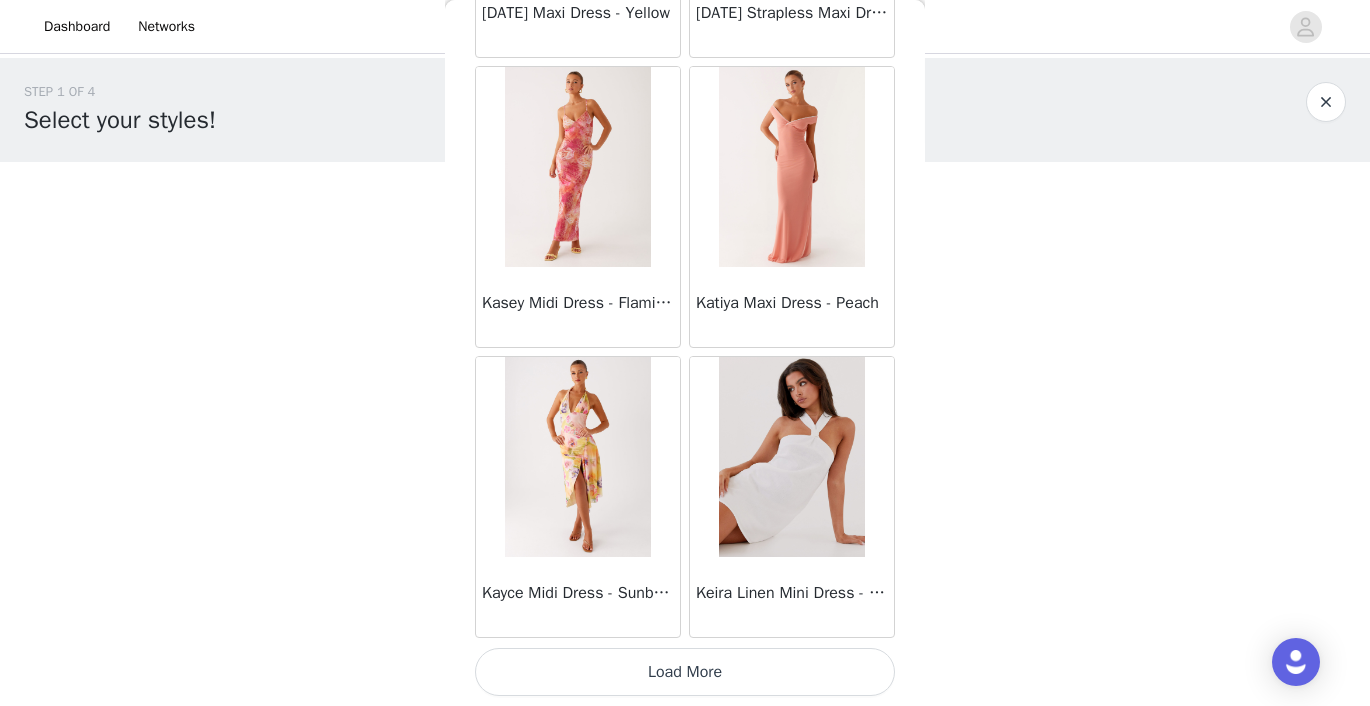 click on "Load More" at bounding box center [685, 672] 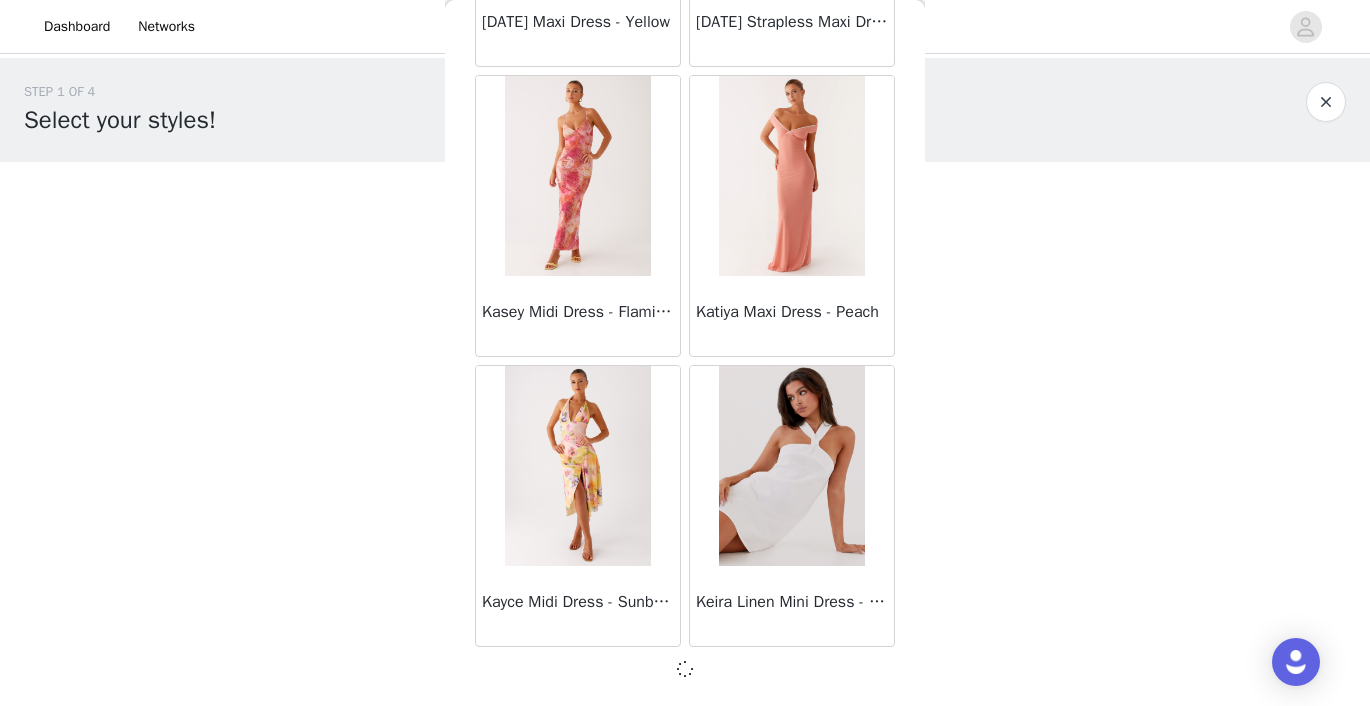 scroll, scrollTop: 31345, scrollLeft: 0, axis: vertical 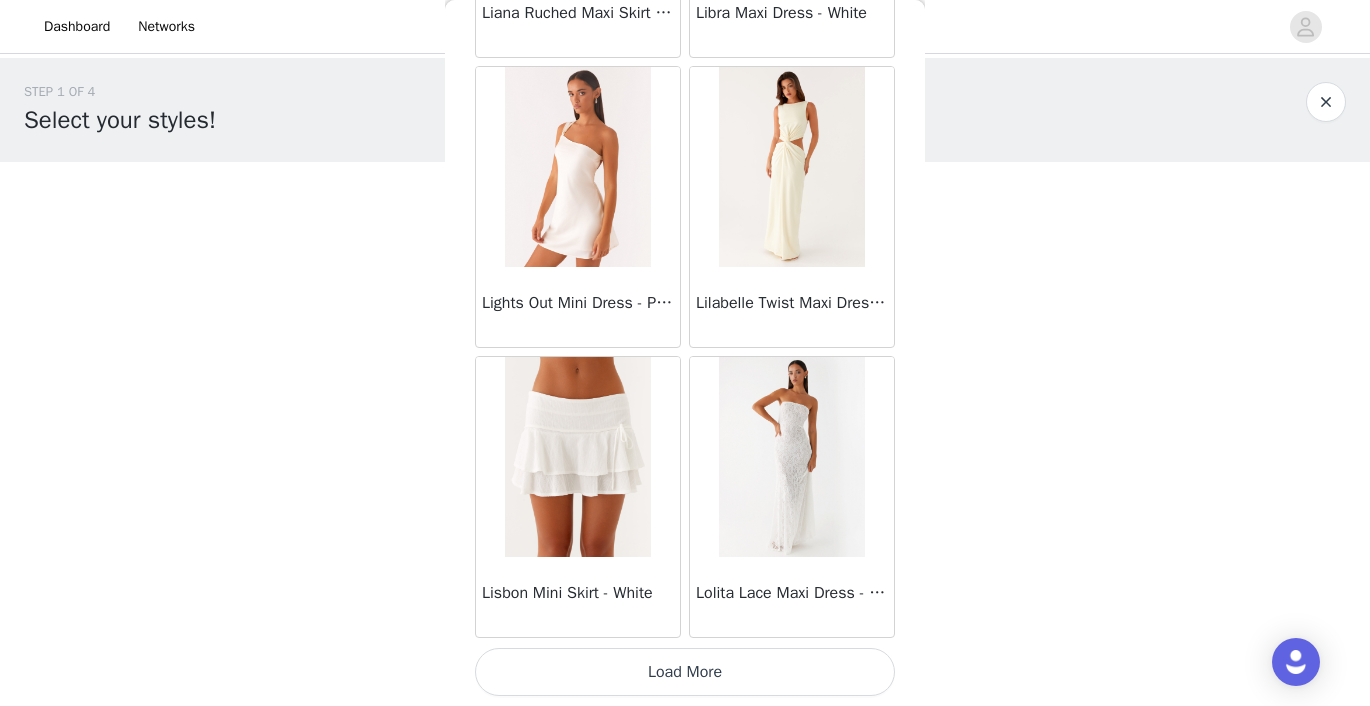 click on "Load More" at bounding box center (685, 672) 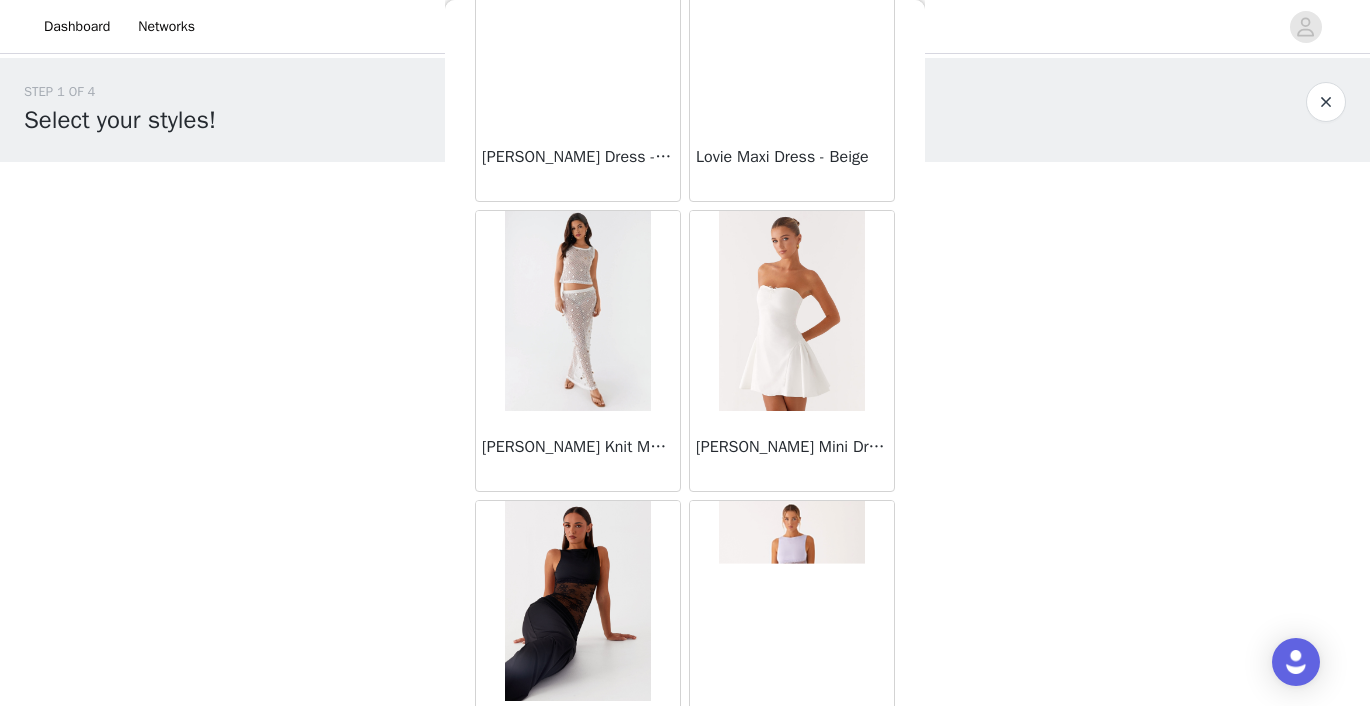 scroll, scrollTop: 35313, scrollLeft: 0, axis: vertical 